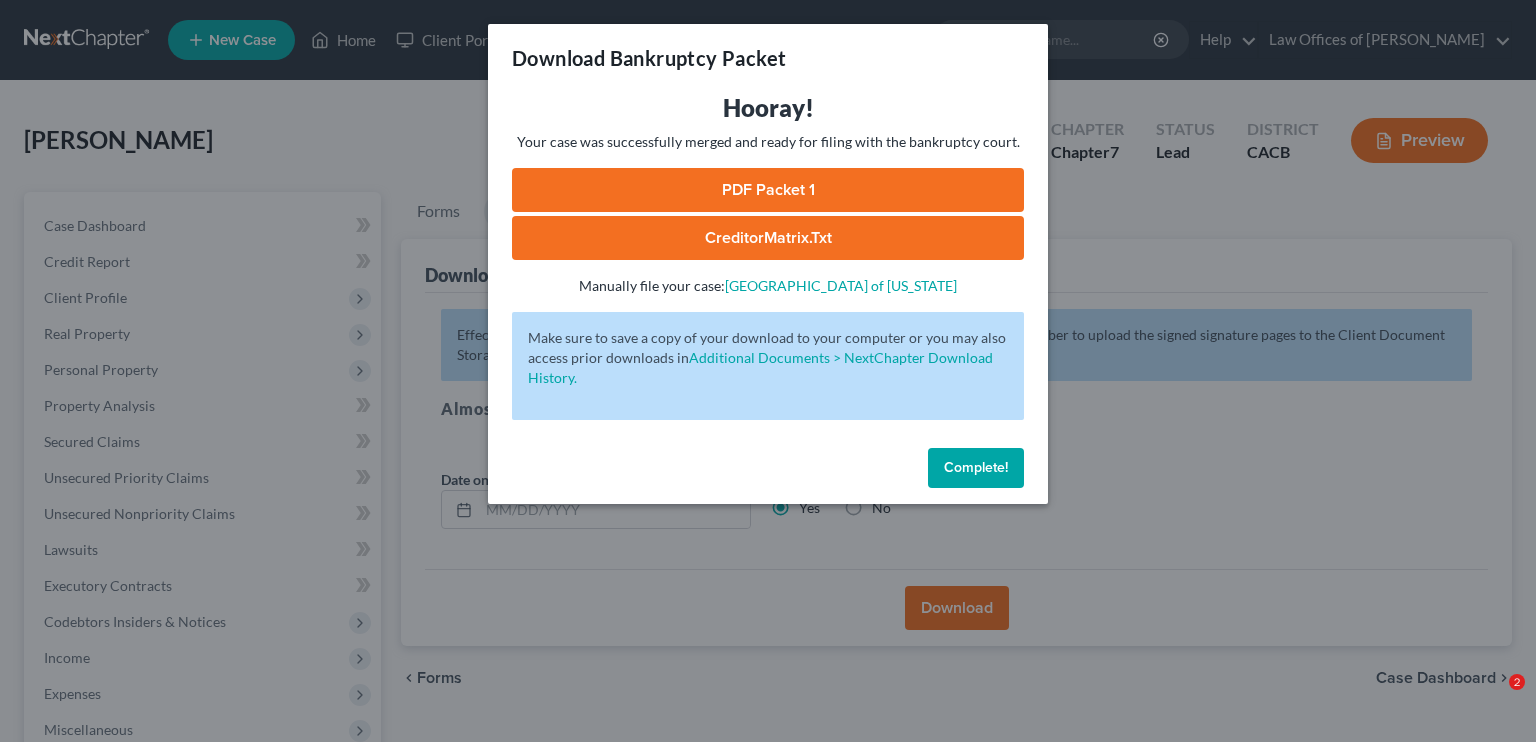 scroll, scrollTop: 319, scrollLeft: 0, axis: vertical 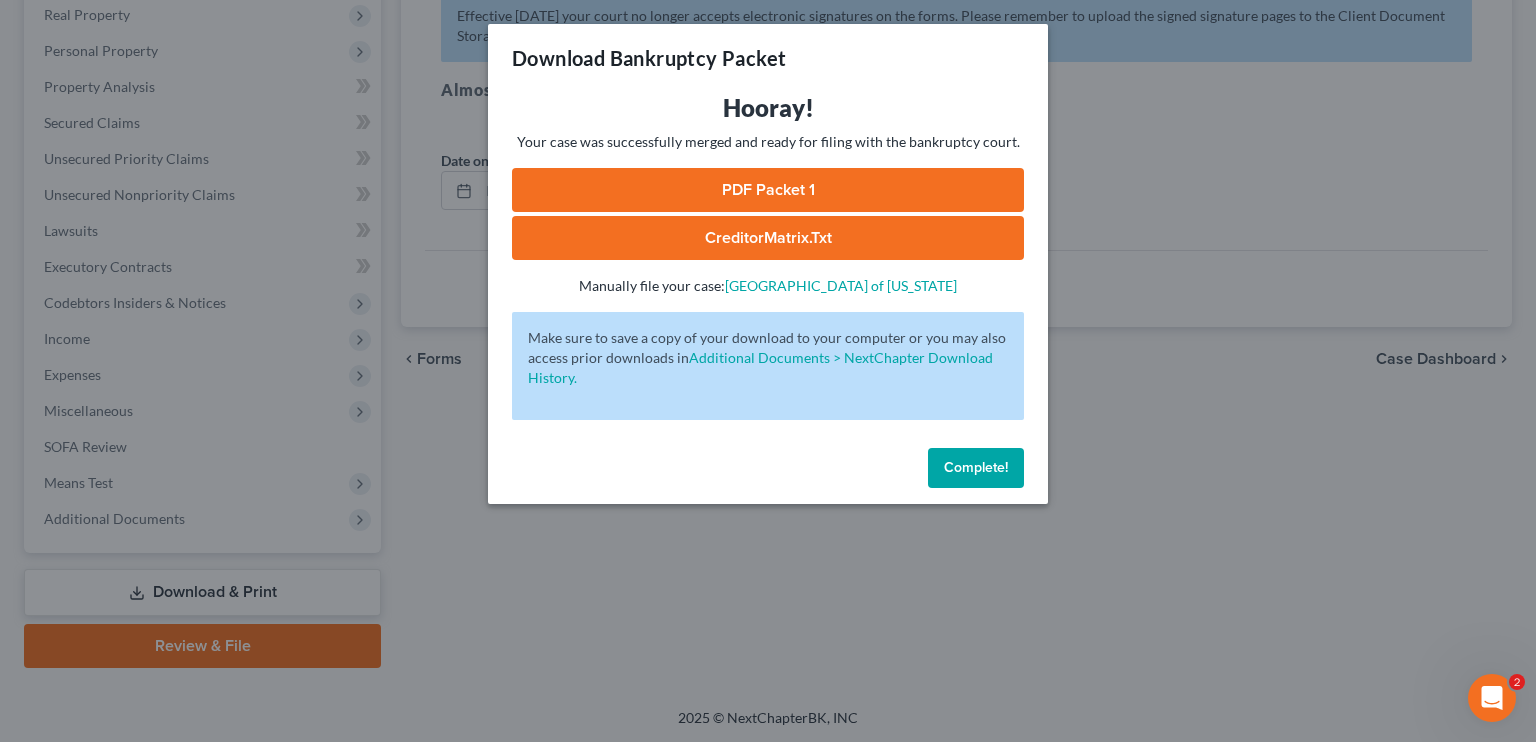 click on "Complete!" at bounding box center [976, 468] 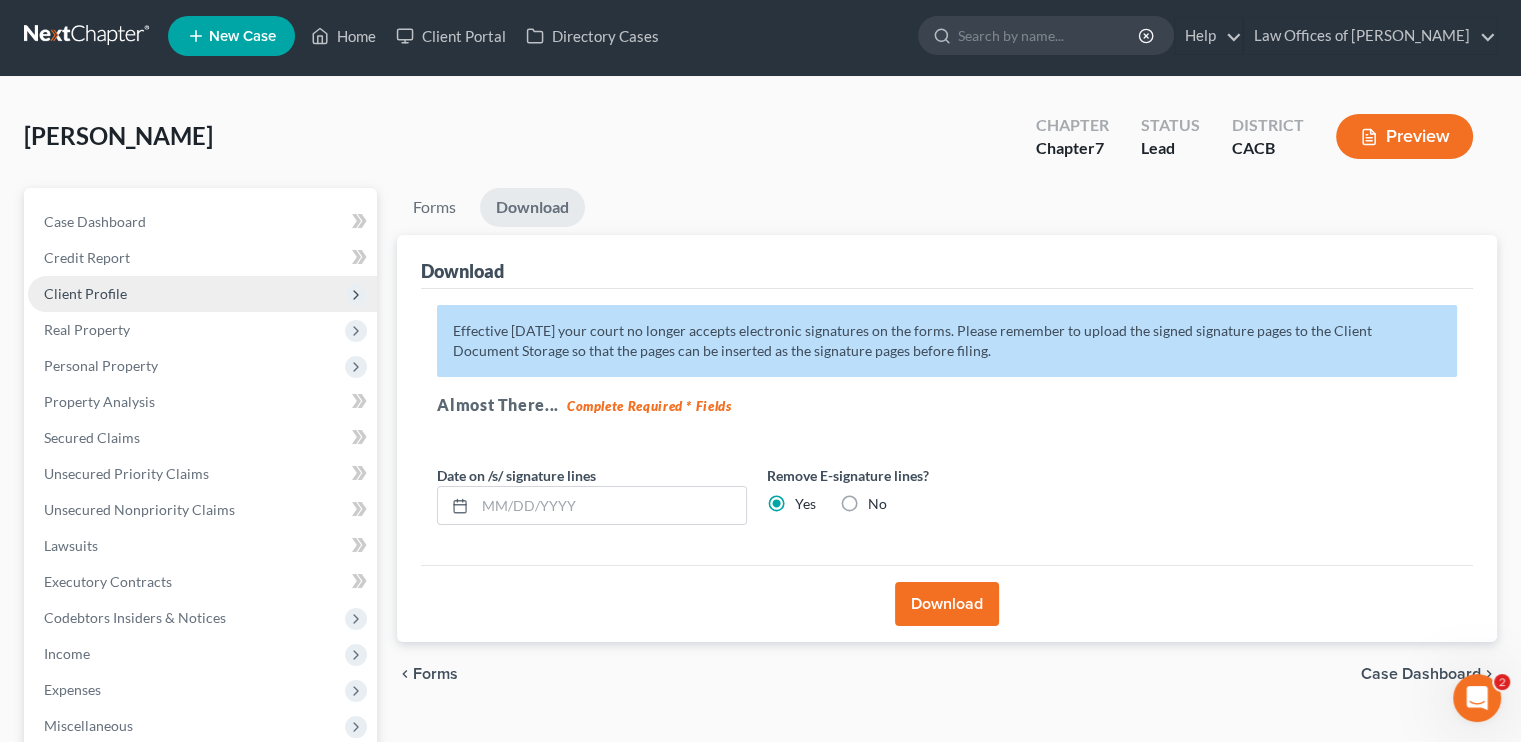 scroll, scrollTop: 0, scrollLeft: 0, axis: both 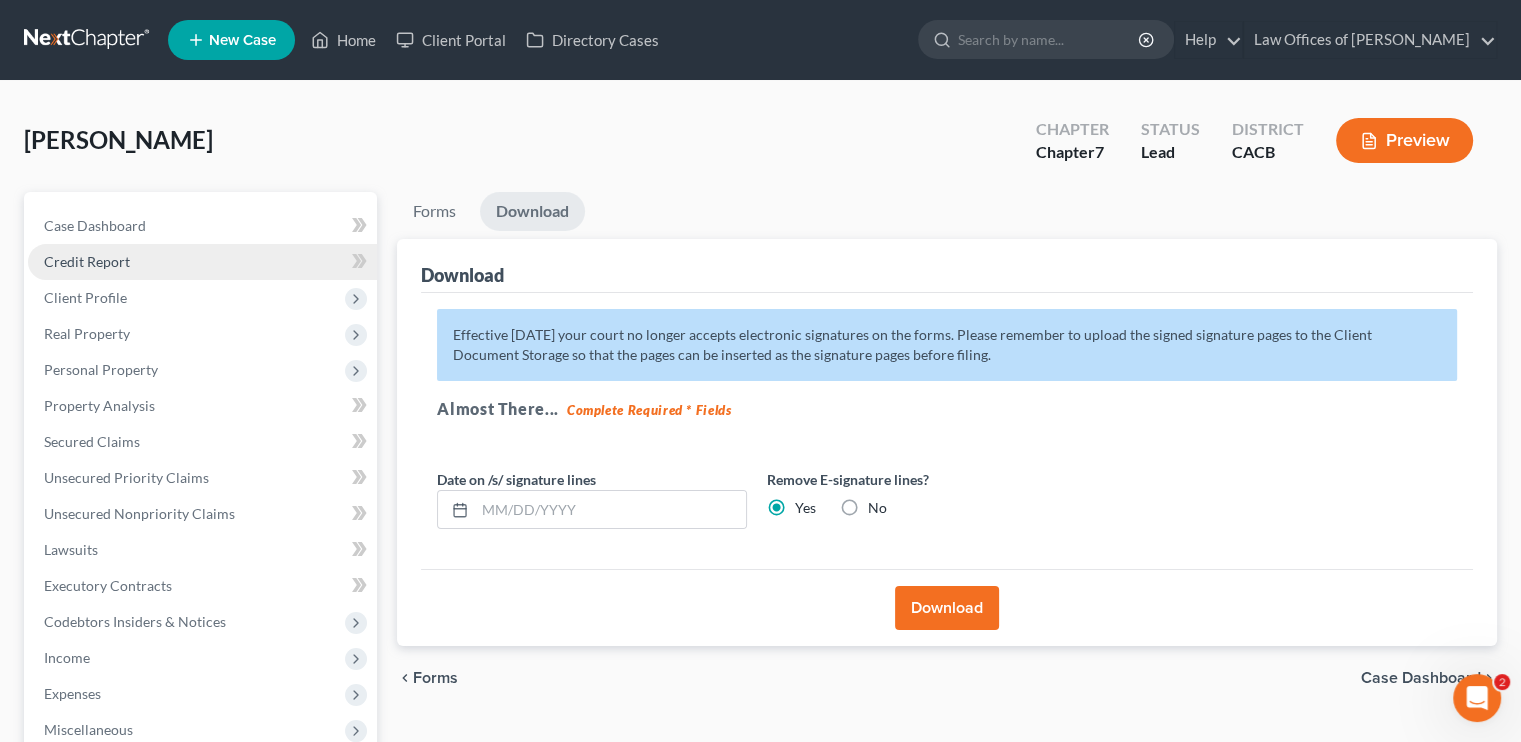 click on "Credit Report" at bounding box center (87, 261) 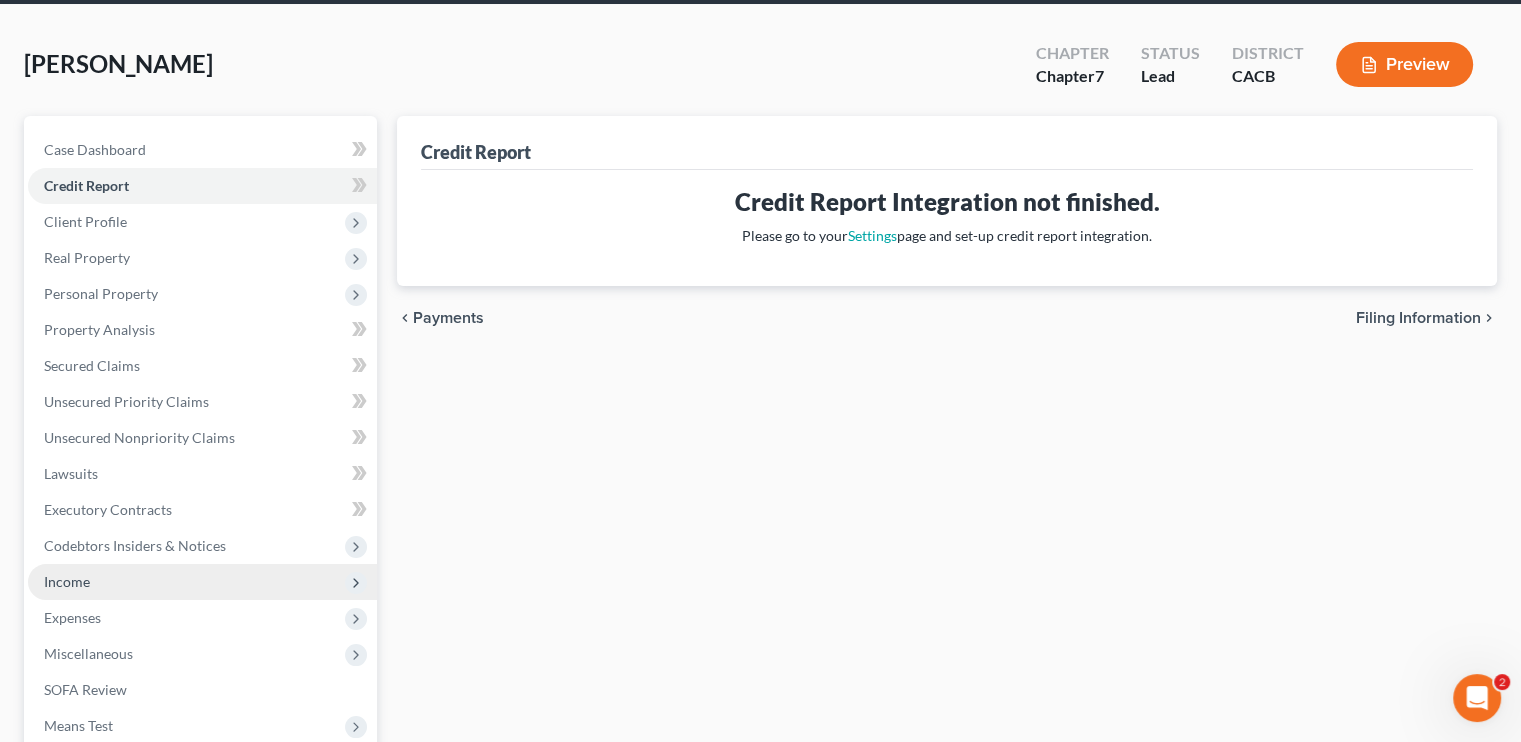 scroll, scrollTop: 200, scrollLeft: 0, axis: vertical 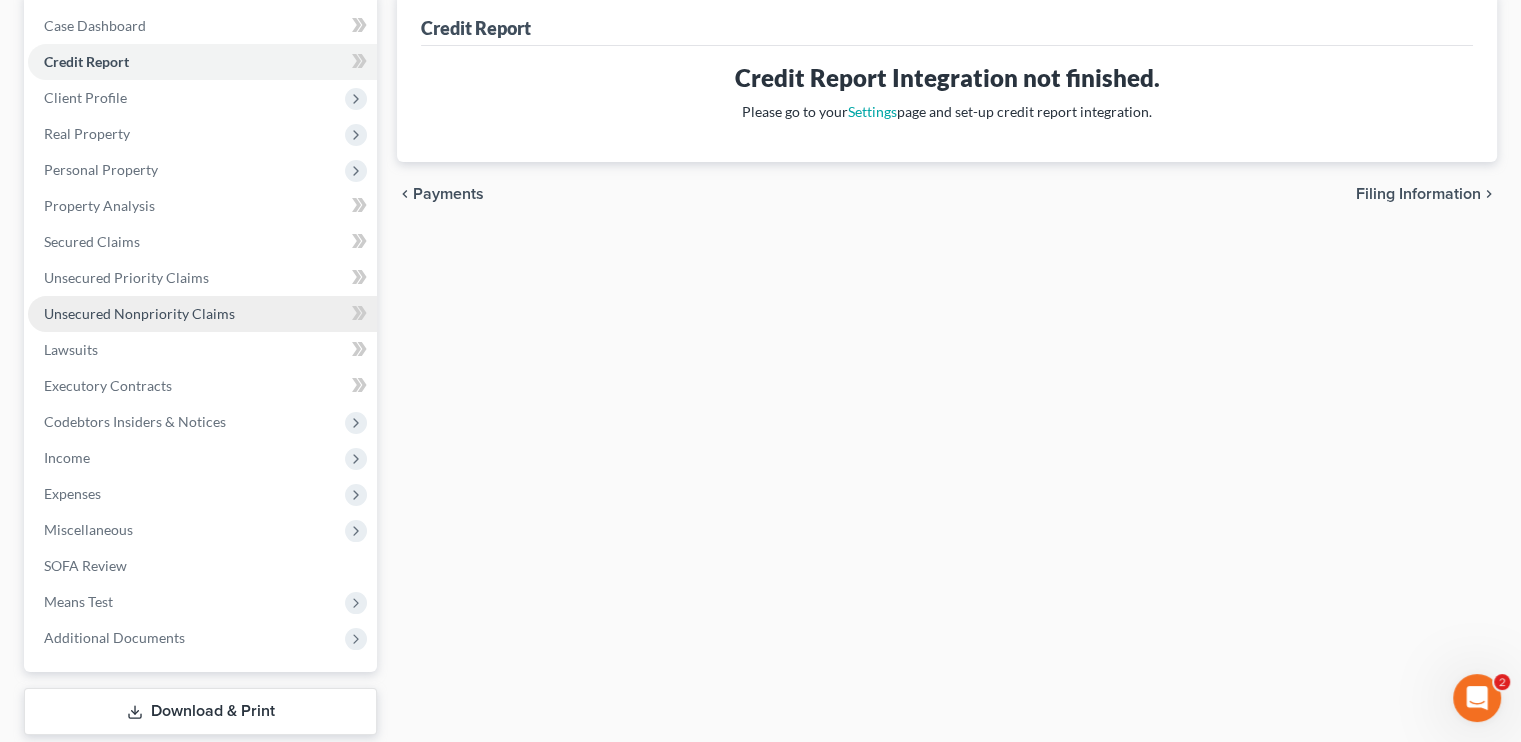 click on "Unsecured Nonpriority Claims" at bounding box center [139, 313] 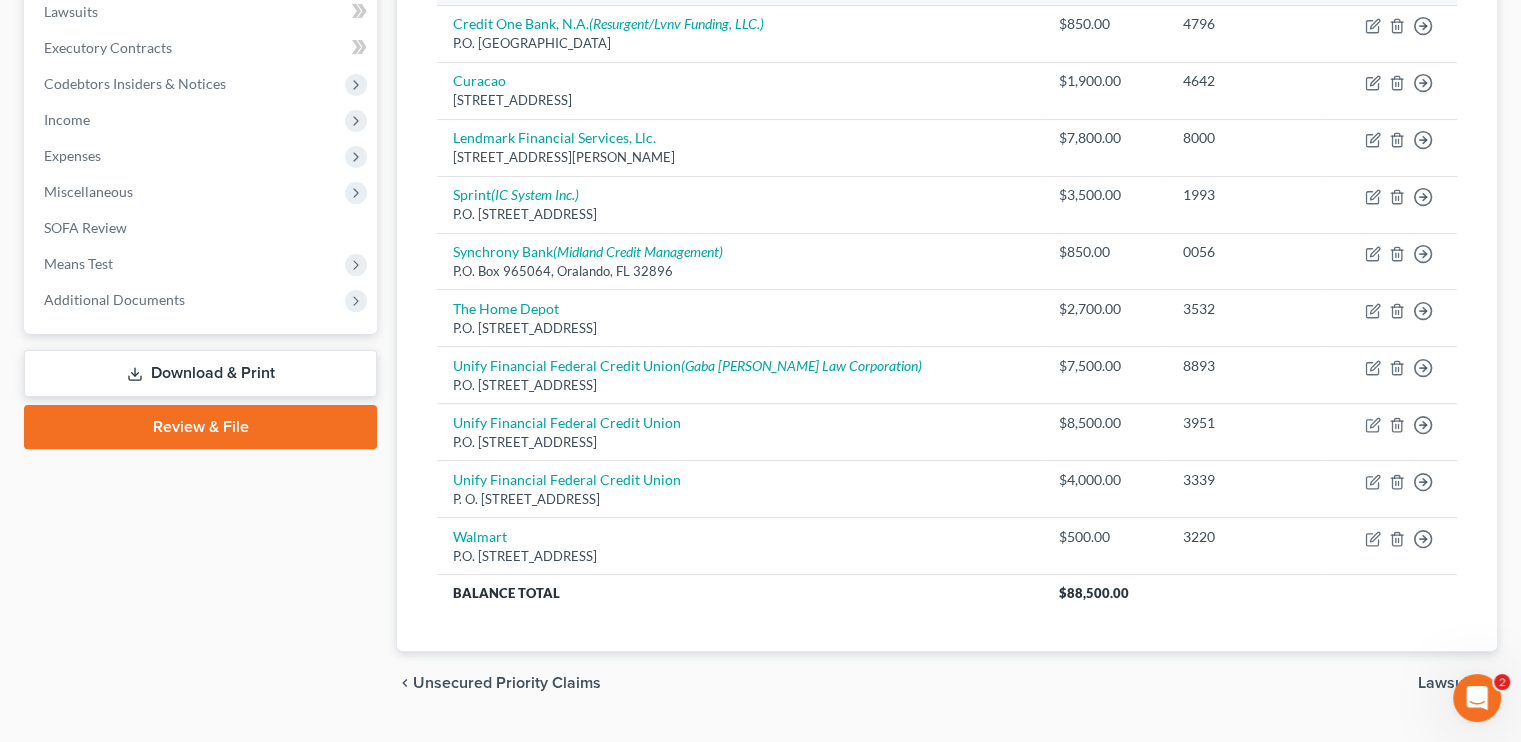 scroll, scrollTop: 583, scrollLeft: 0, axis: vertical 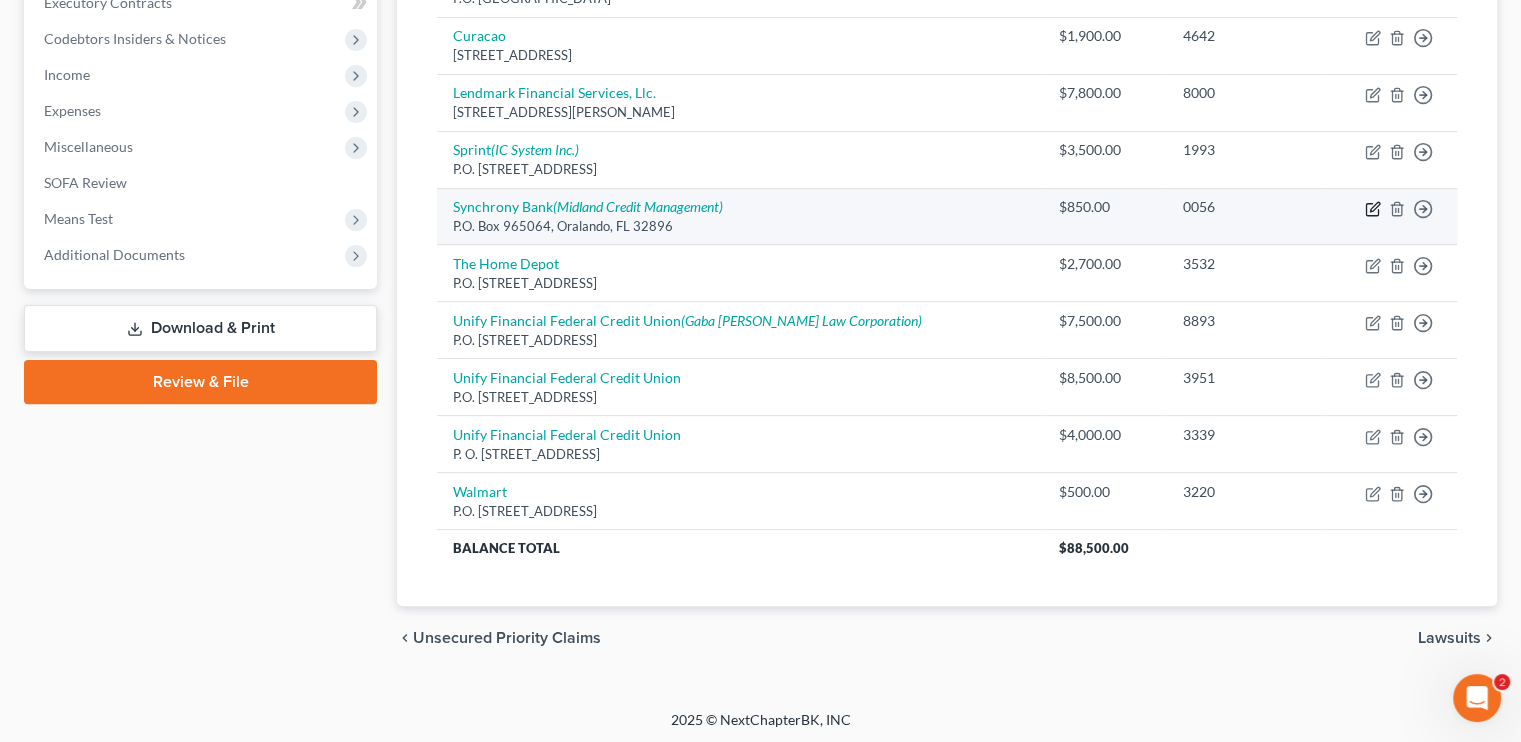 click 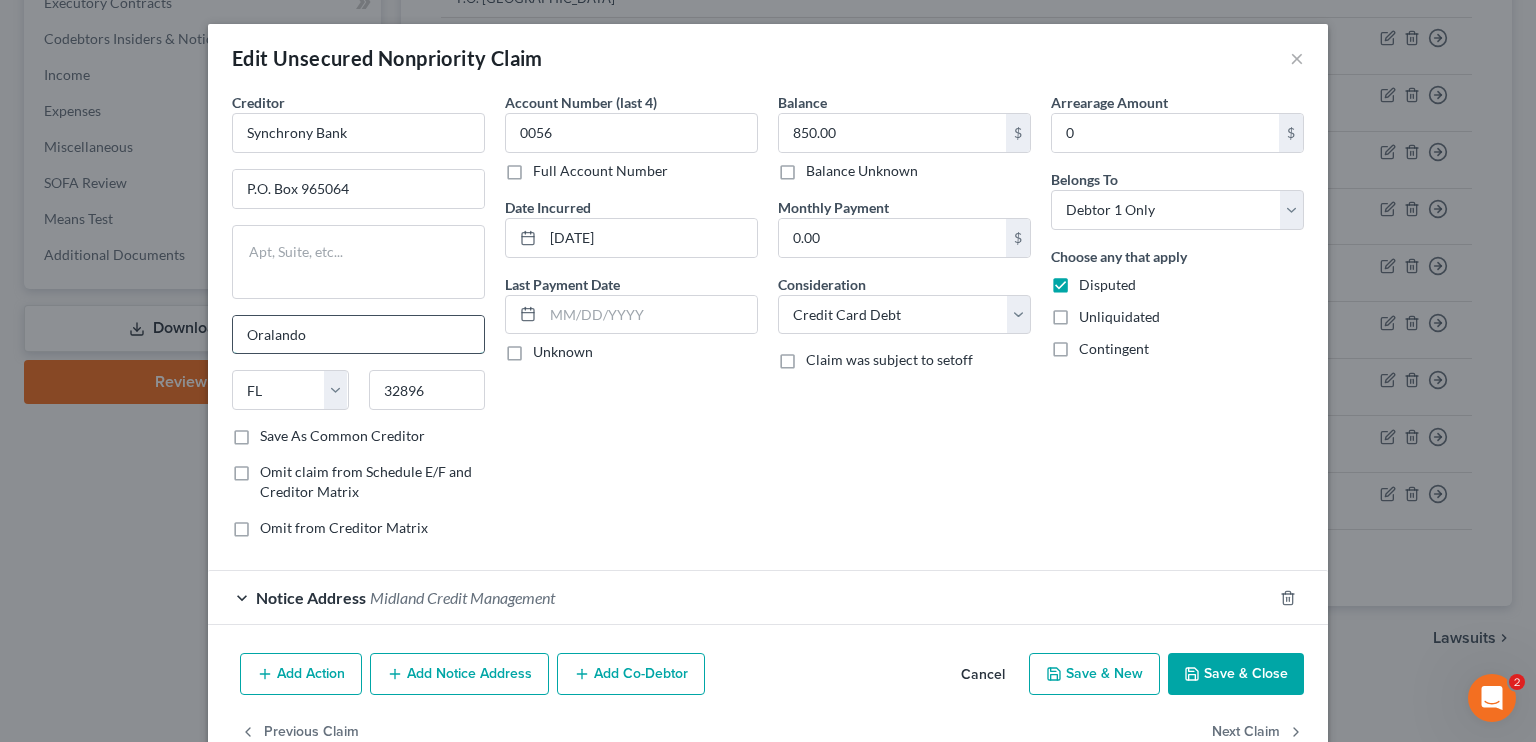 click on "Oralando" at bounding box center (358, 335) 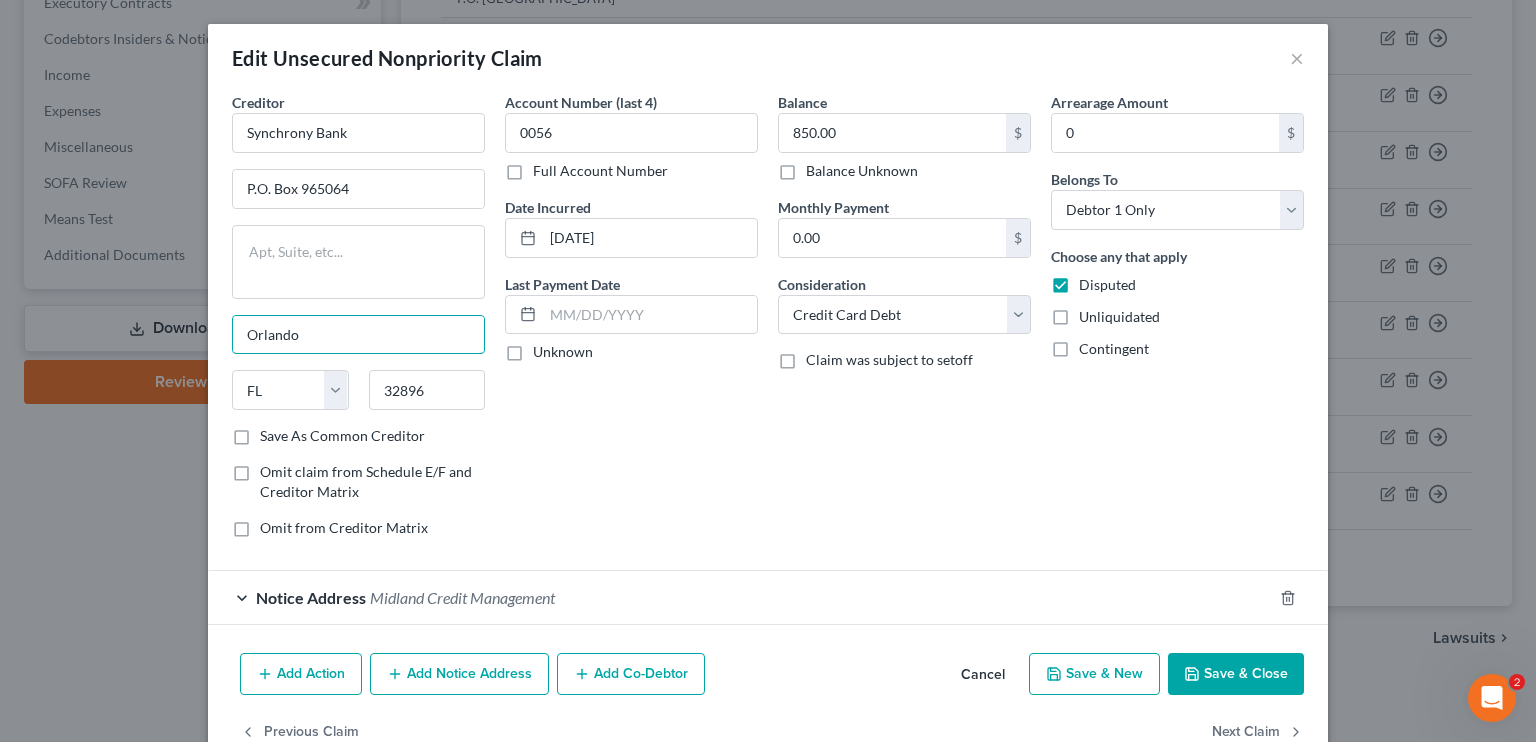 type on "Orlando" 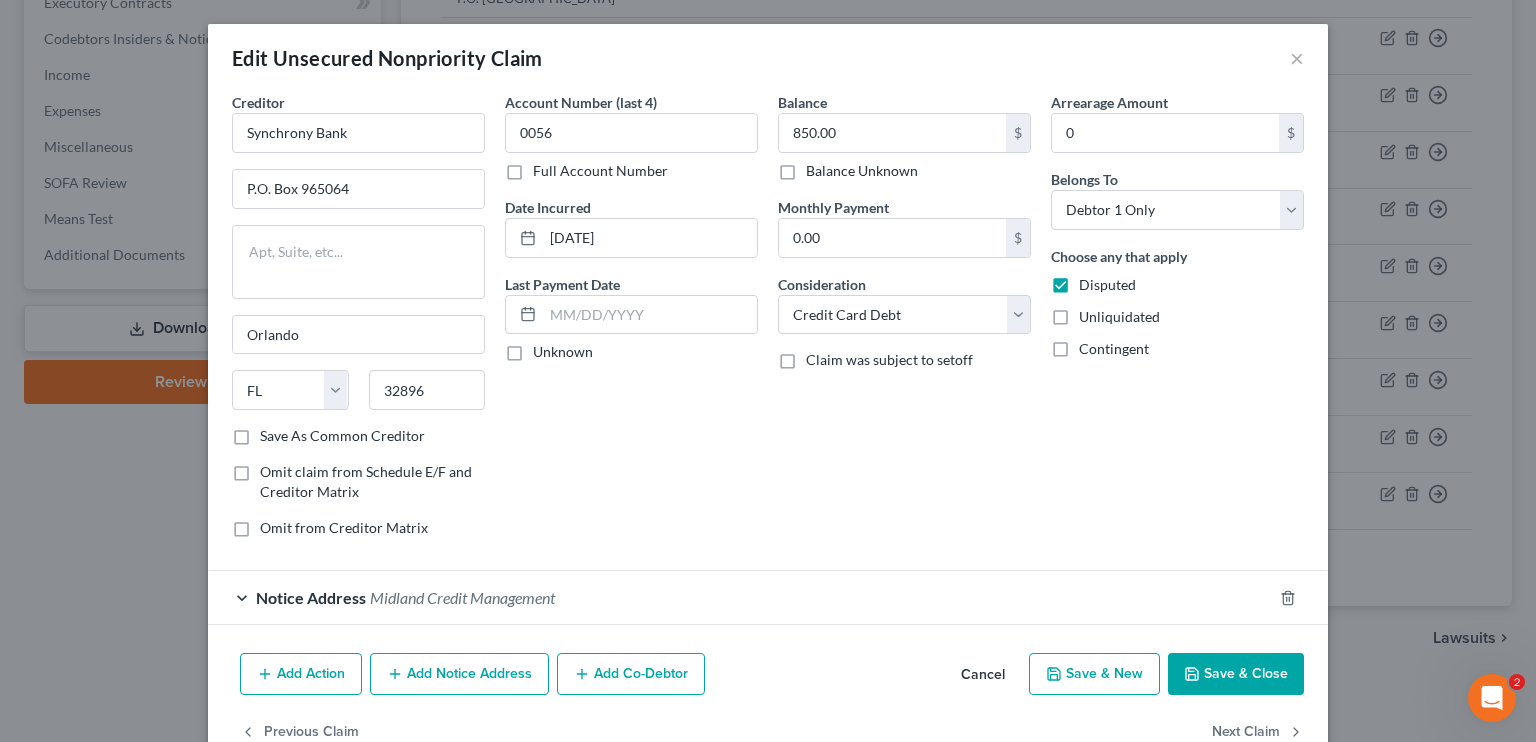 click on "Save & Close" at bounding box center (1236, 674) 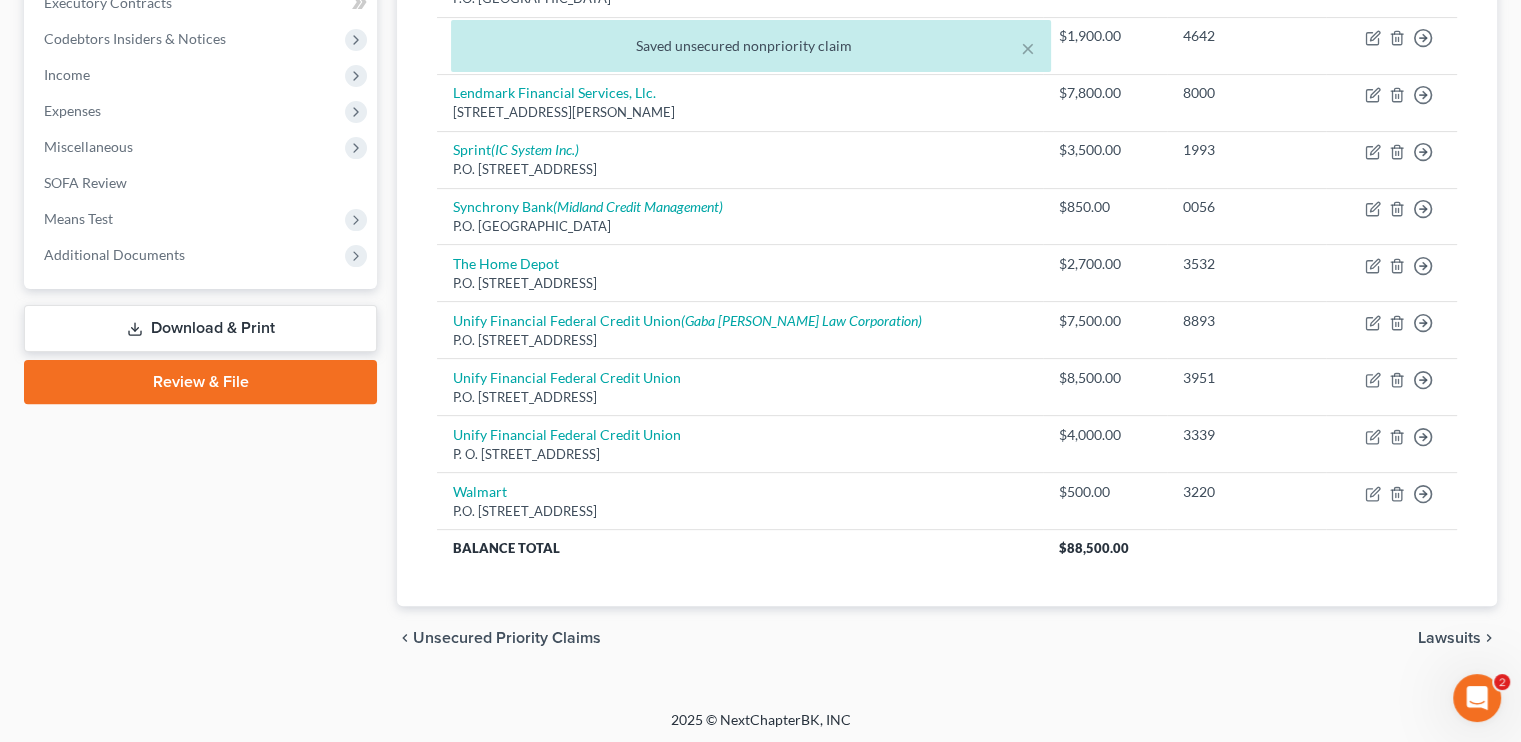 click on "Download & Print" at bounding box center [200, 328] 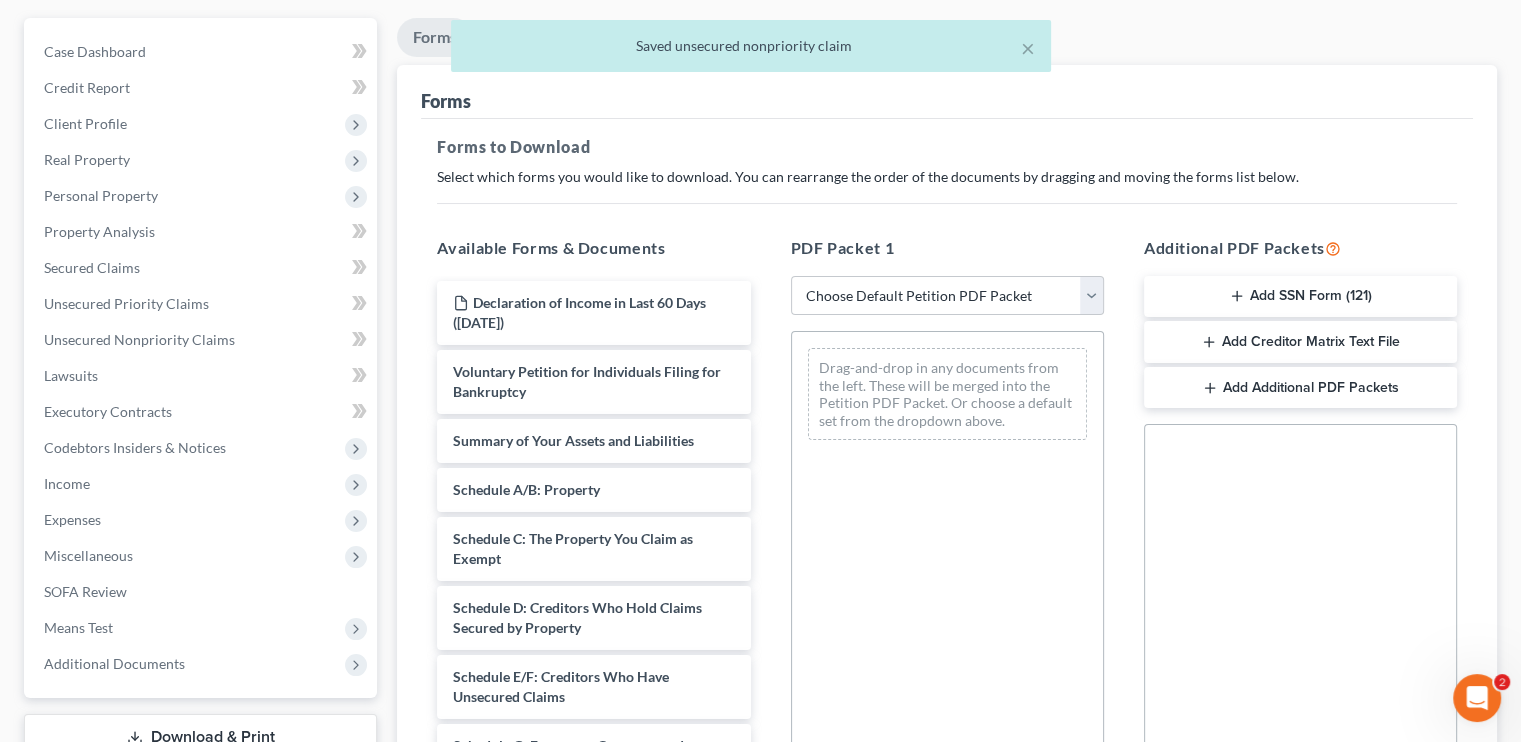 scroll, scrollTop: 200, scrollLeft: 0, axis: vertical 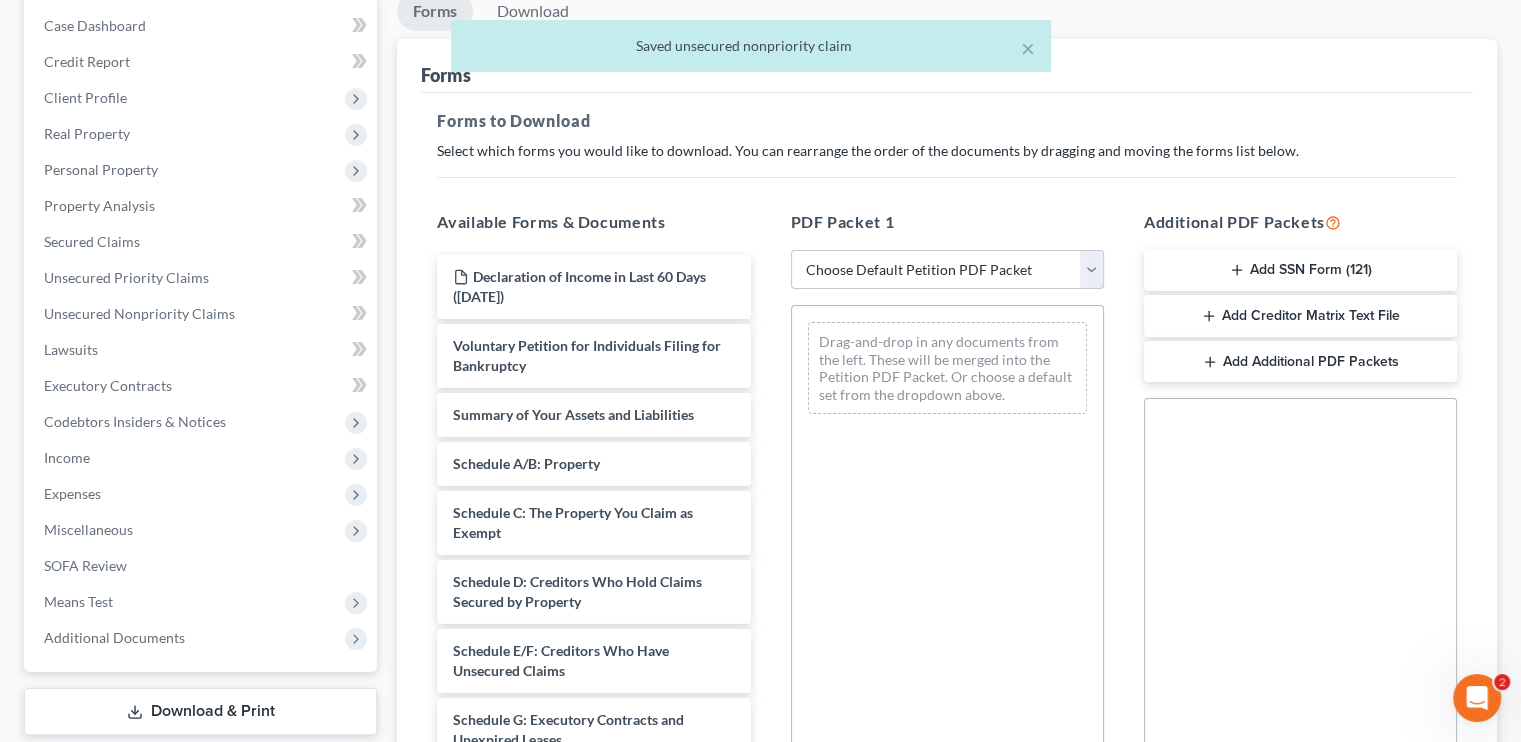 click on "Choose Default Petition PDF Packet Complete Bankruptcy Petition (all forms and schedules) Emergency Filing Forms (Petition and Creditor List Only) Amended Forms Signature Pages Only [PERSON_NAME] 2021" at bounding box center (947, 270) 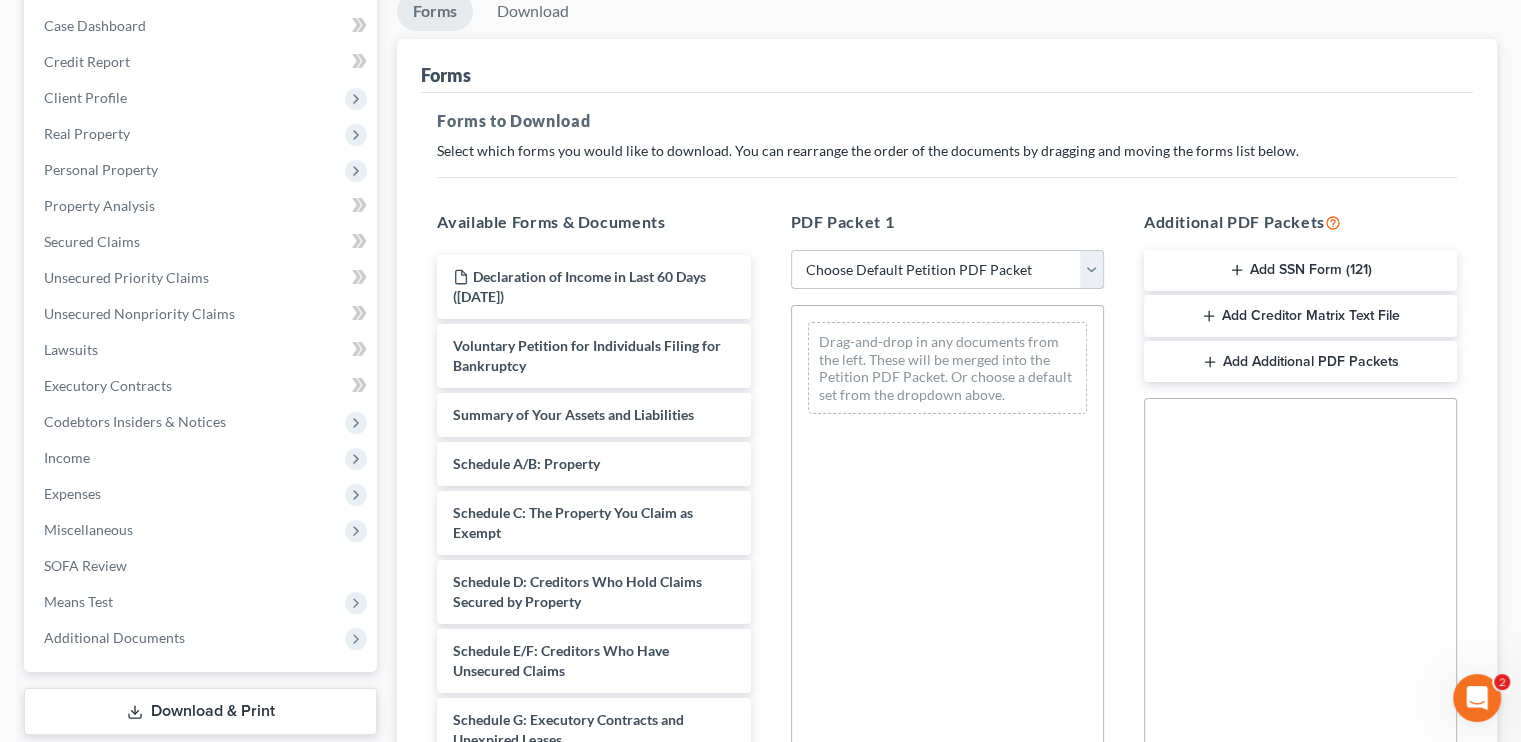 select on "5" 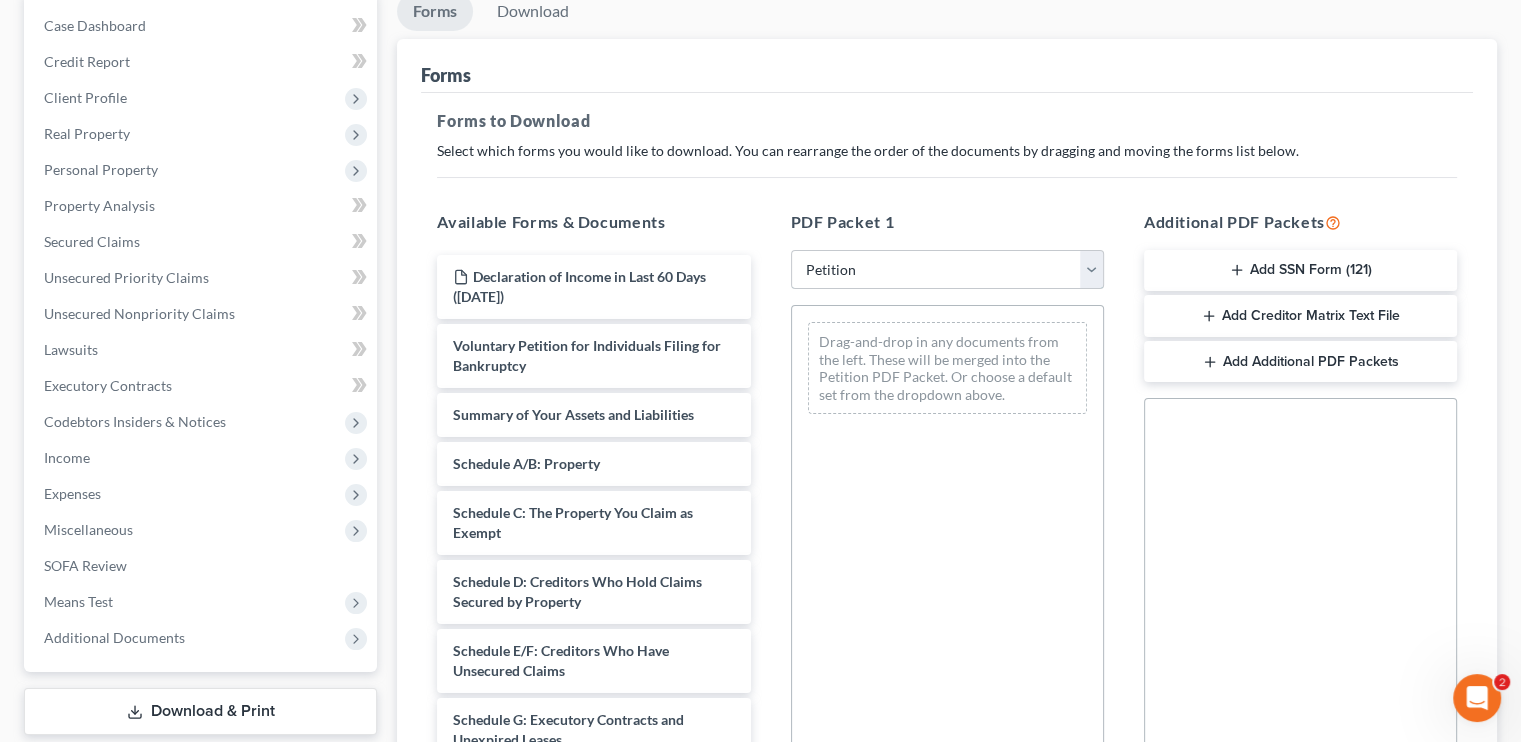 click on "Choose Default Petition PDF Packet Complete Bankruptcy Petition (all forms and schedules) Emergency Filing Forms (Petition and Creditor List Only) Amended Forms Signature Pages Only [PERSON_NAME] 2021" at bounding box center [947, 270] 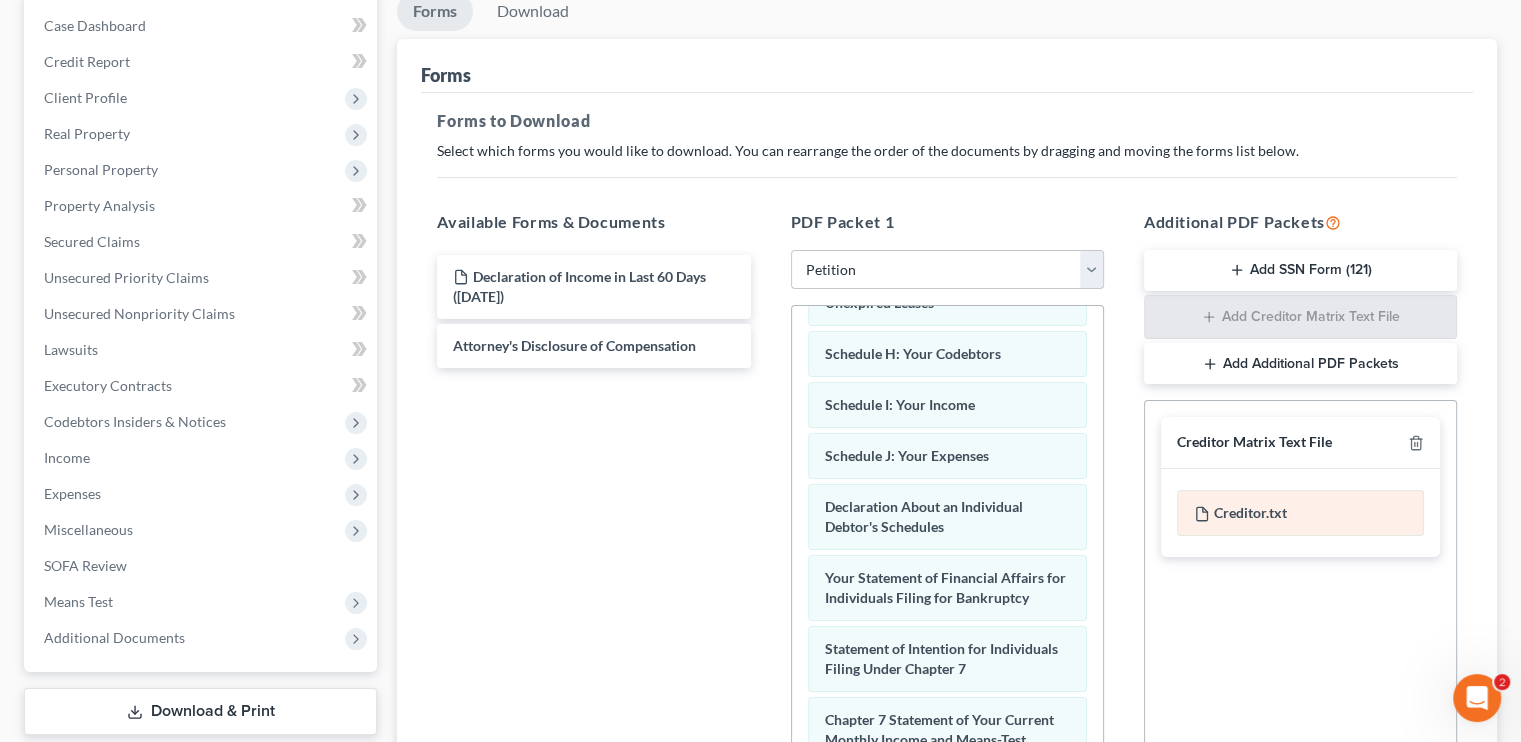 scroll, scrollTop: 500, scrollLeft: 0, axis: vertical 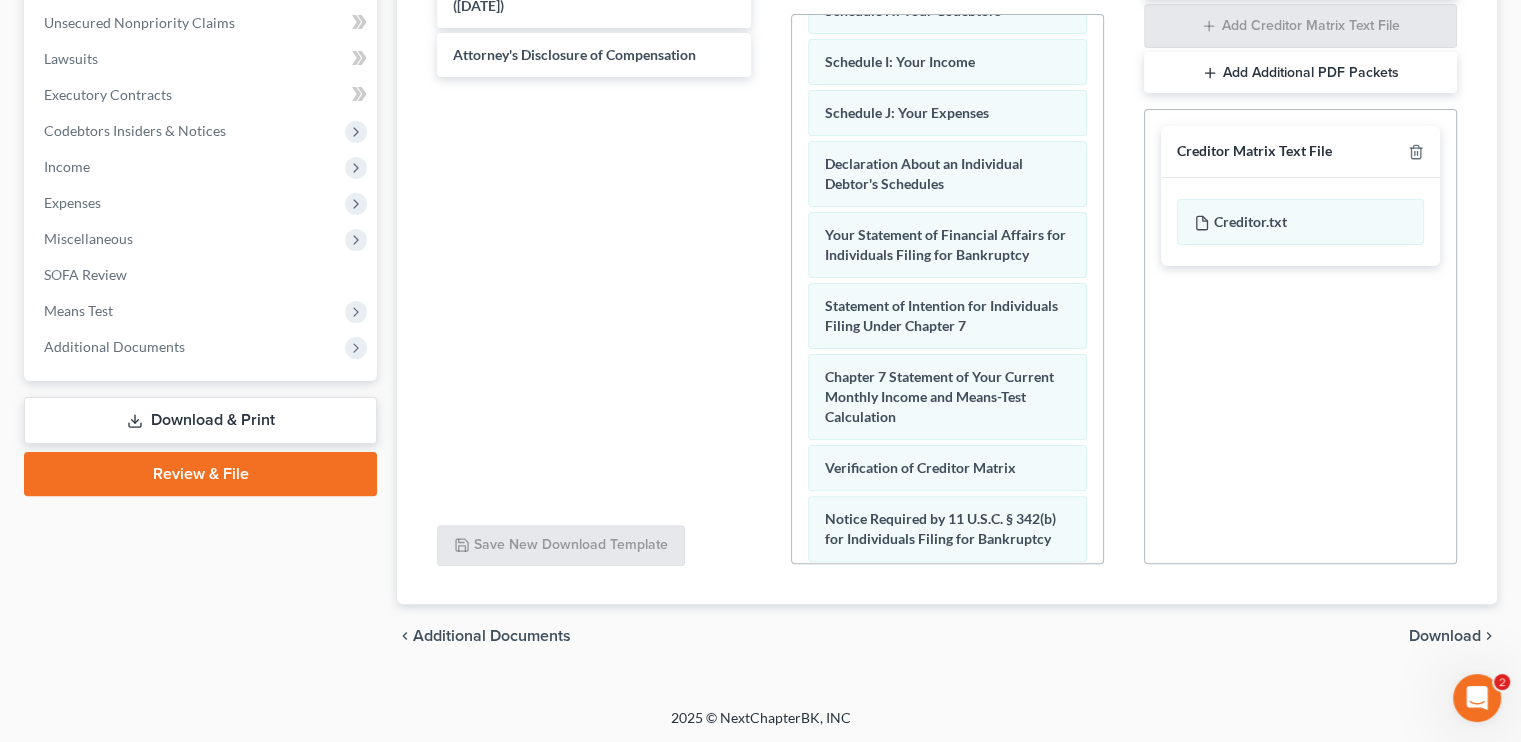 click on "Download" at bounding box center [1445, 636] 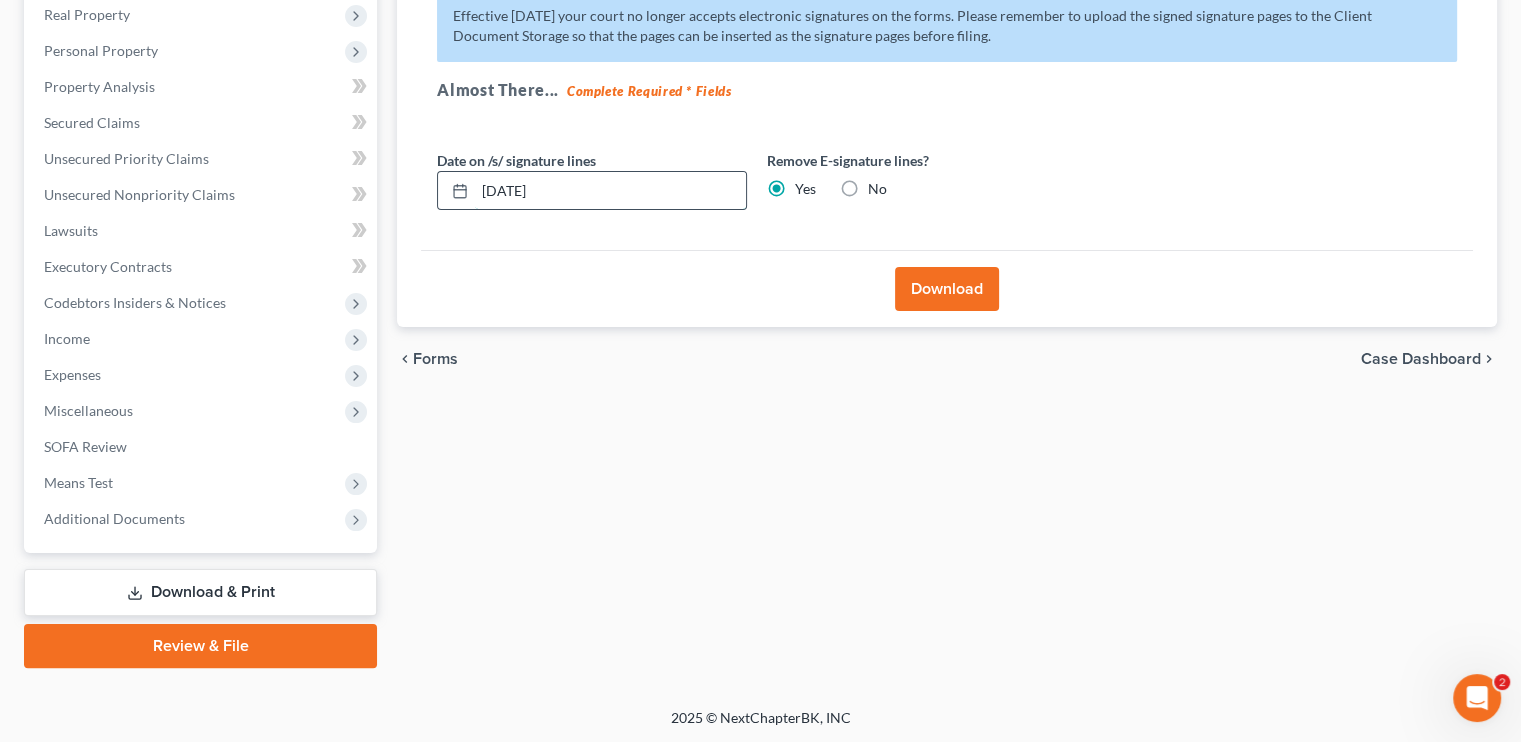 drag, startPoint x: 554, startPoint y: 187, endPoint x: 478, endPoint y: 187, distance: 76 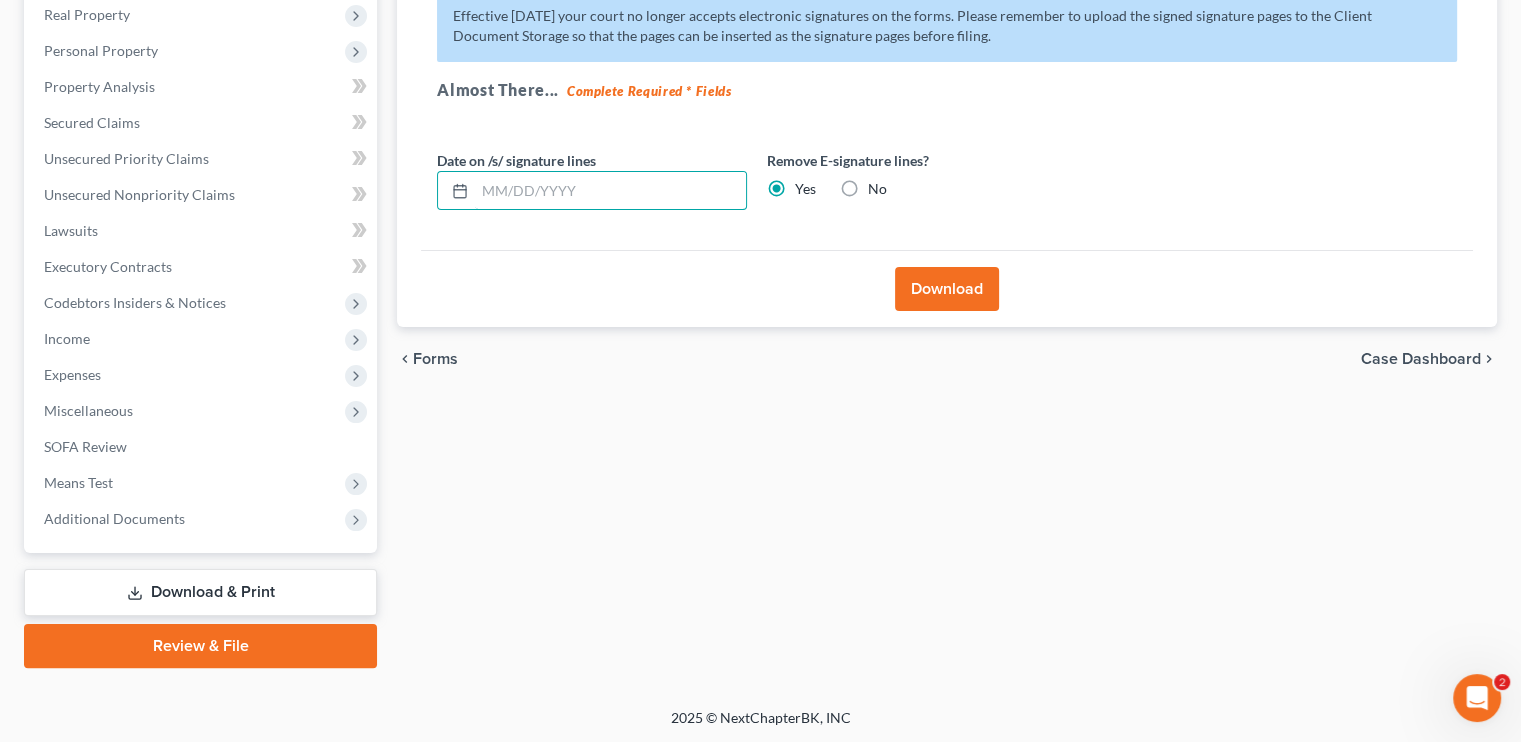 type 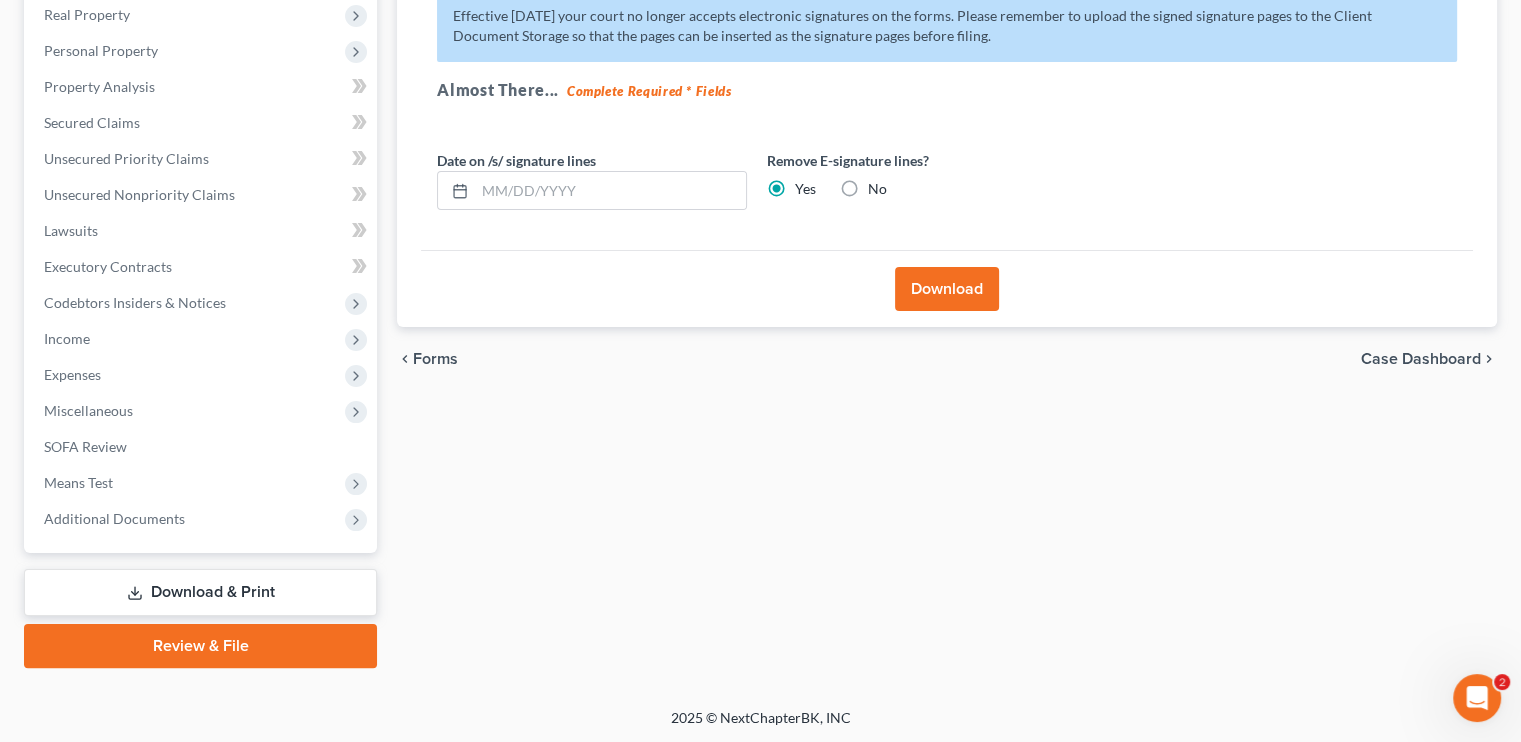 click on "Download" at bounding box center [947, 289] 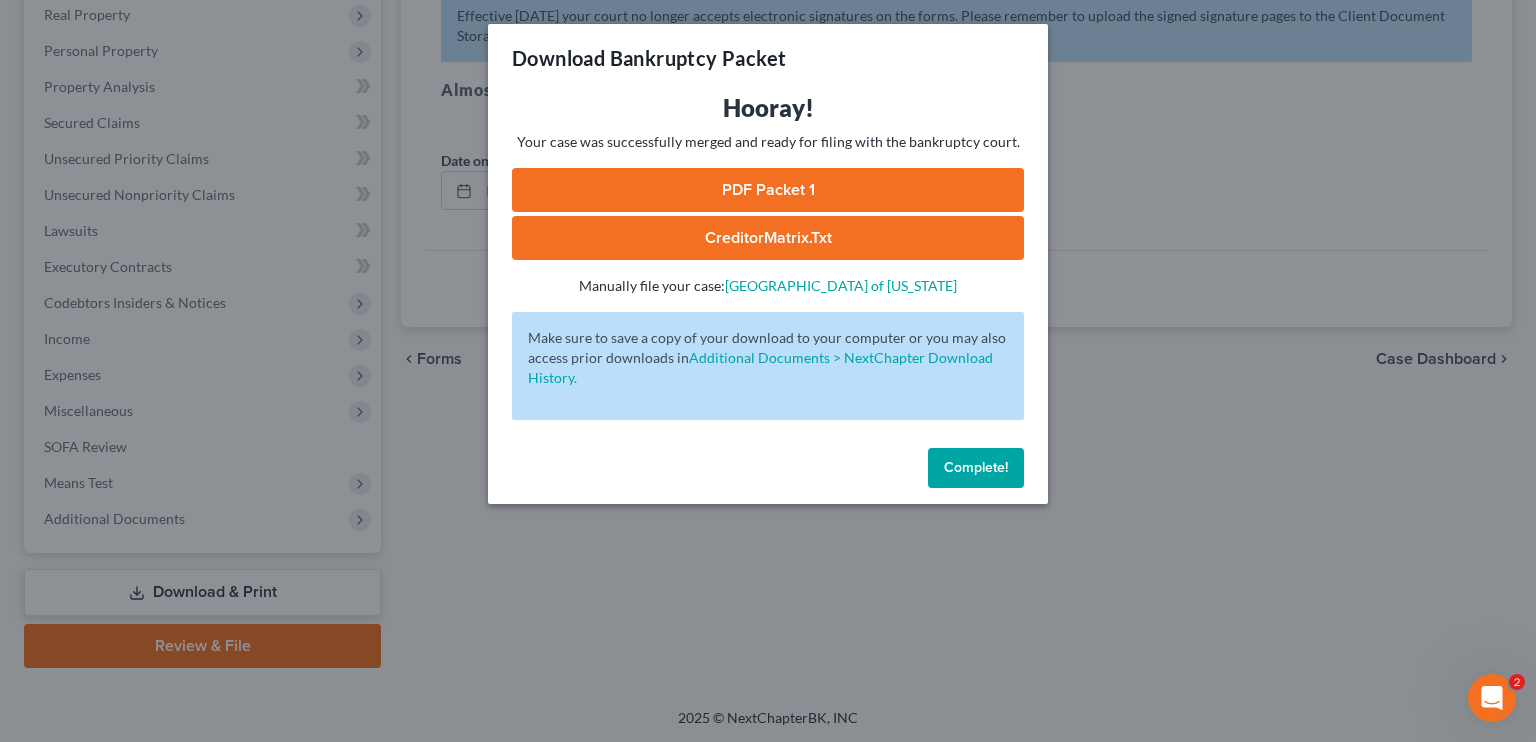 click on "PDF Packet 1" at bounding box center [768, 190] 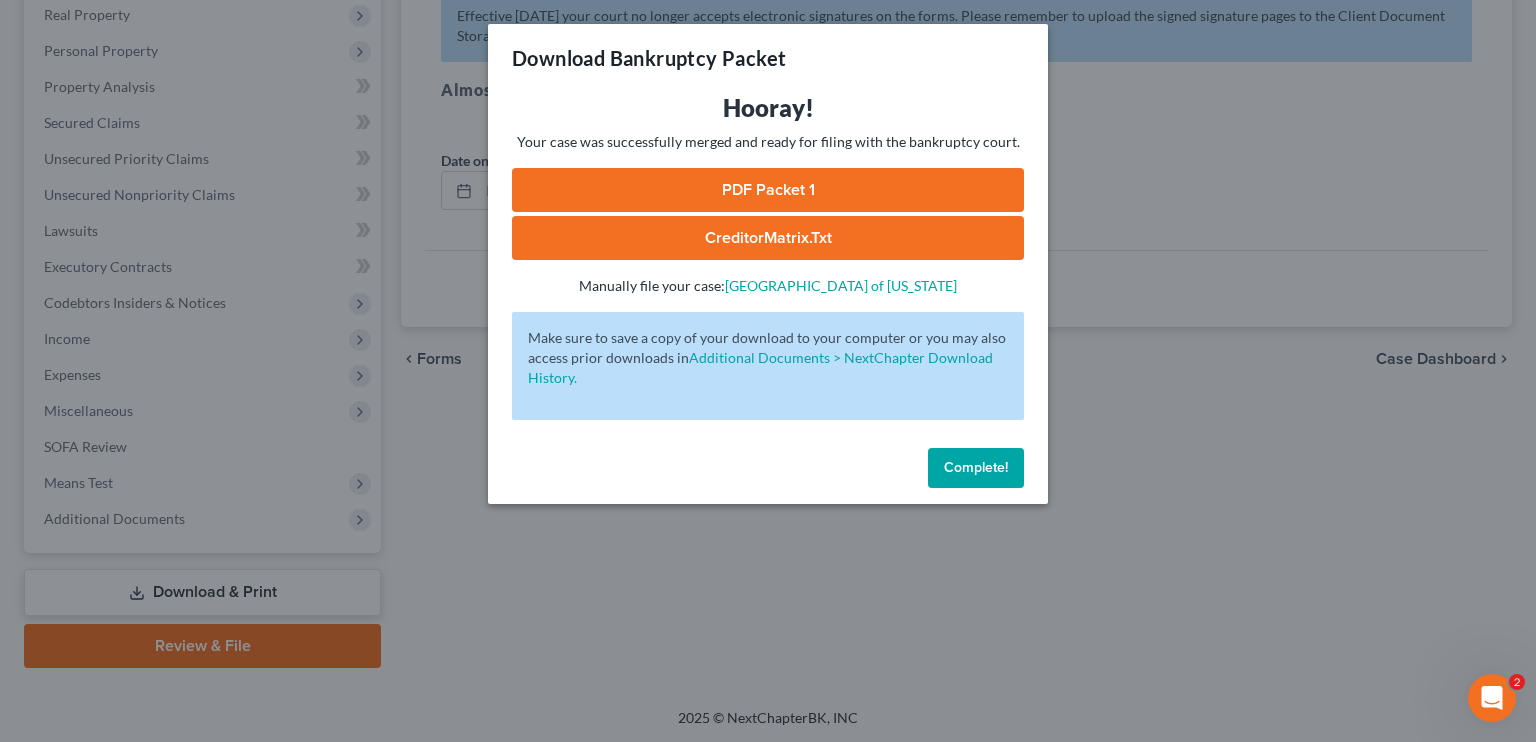 click on "Complete!" at bounding box center (976, 467) 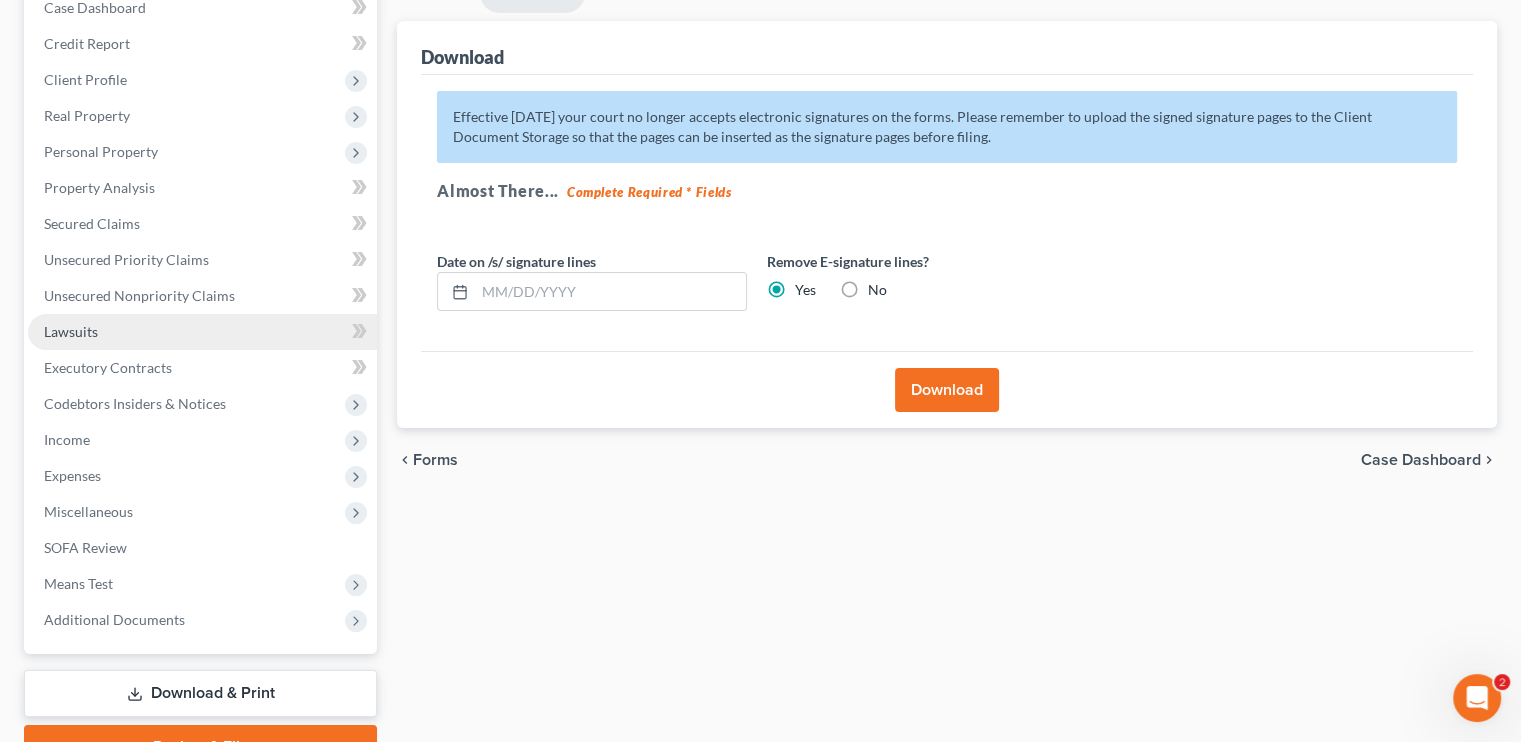 scroll, scrollTop: 219, scrollLeft: 0, axis: vertical 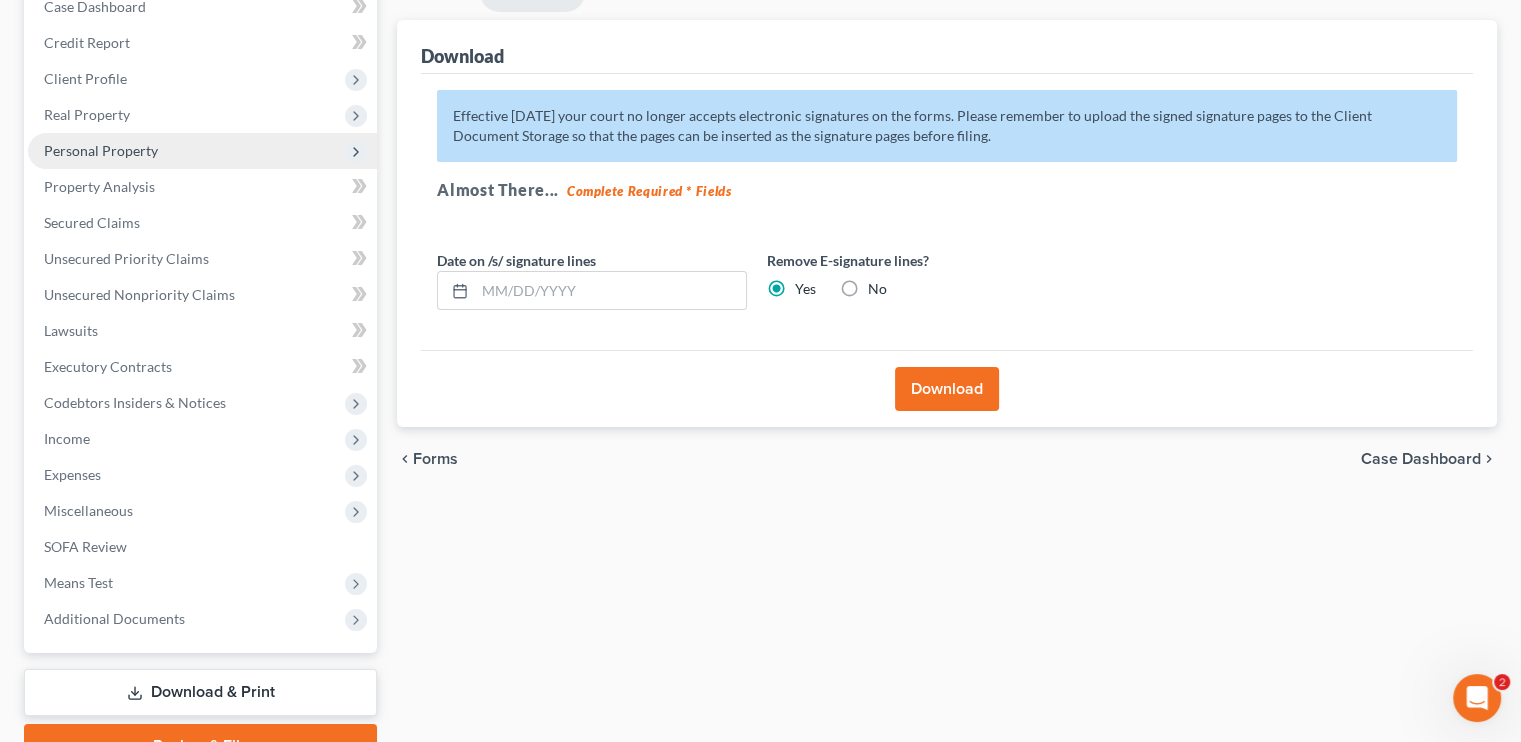 click on "Personal Property" at bounding box center (101, 150) 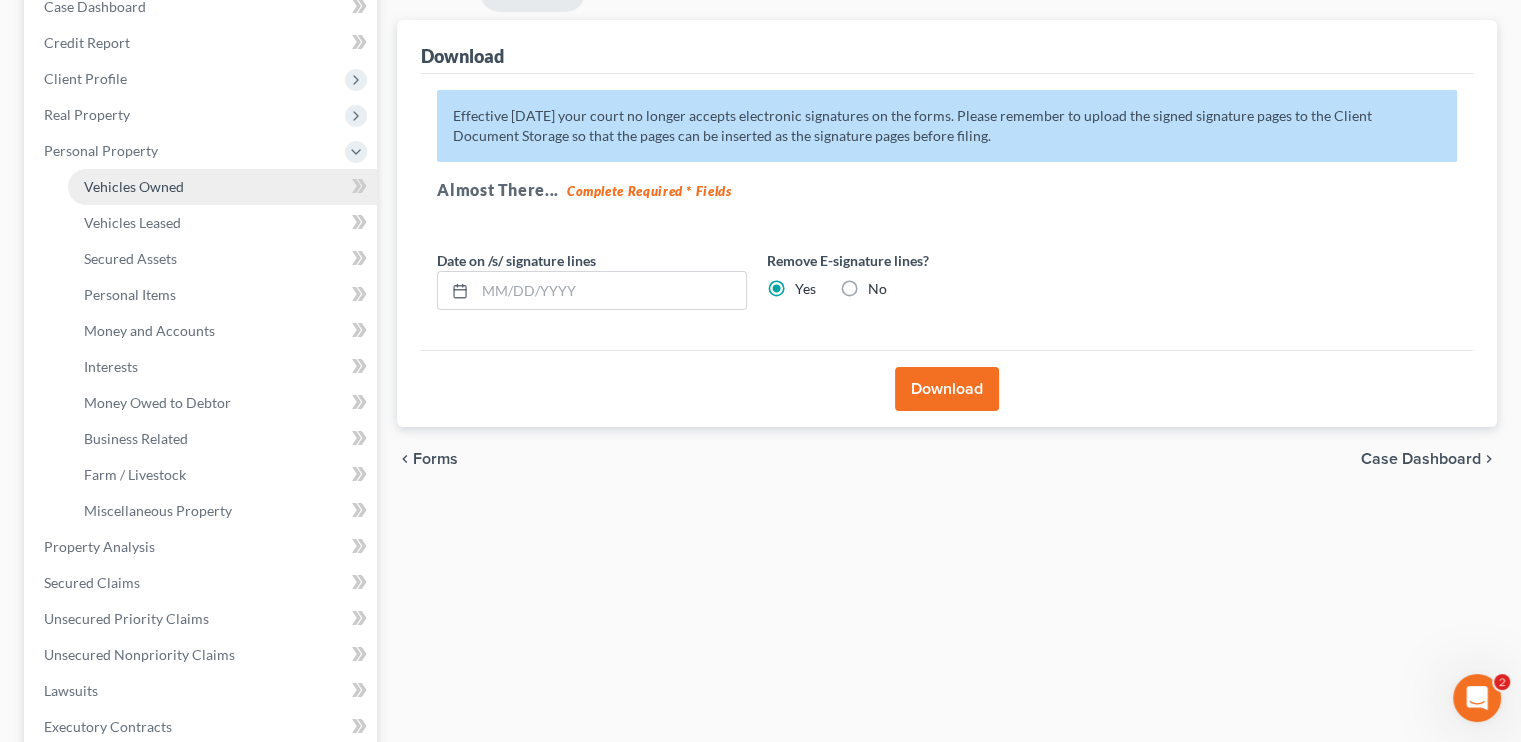 click on "Vehicles Owned" at bounding box center (134, 186) 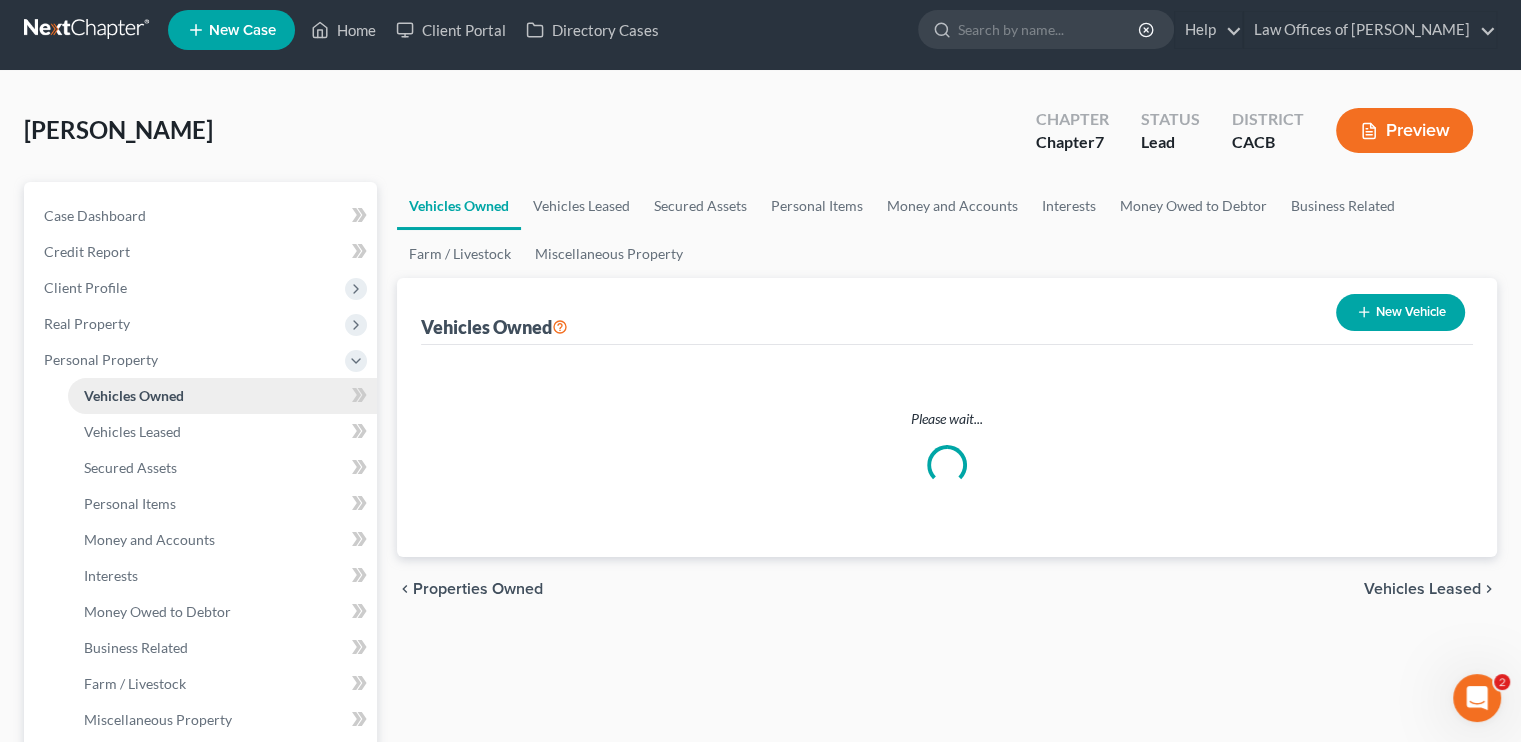 scroll, scrollTop: 0, scrollLeft: 0, axis: both 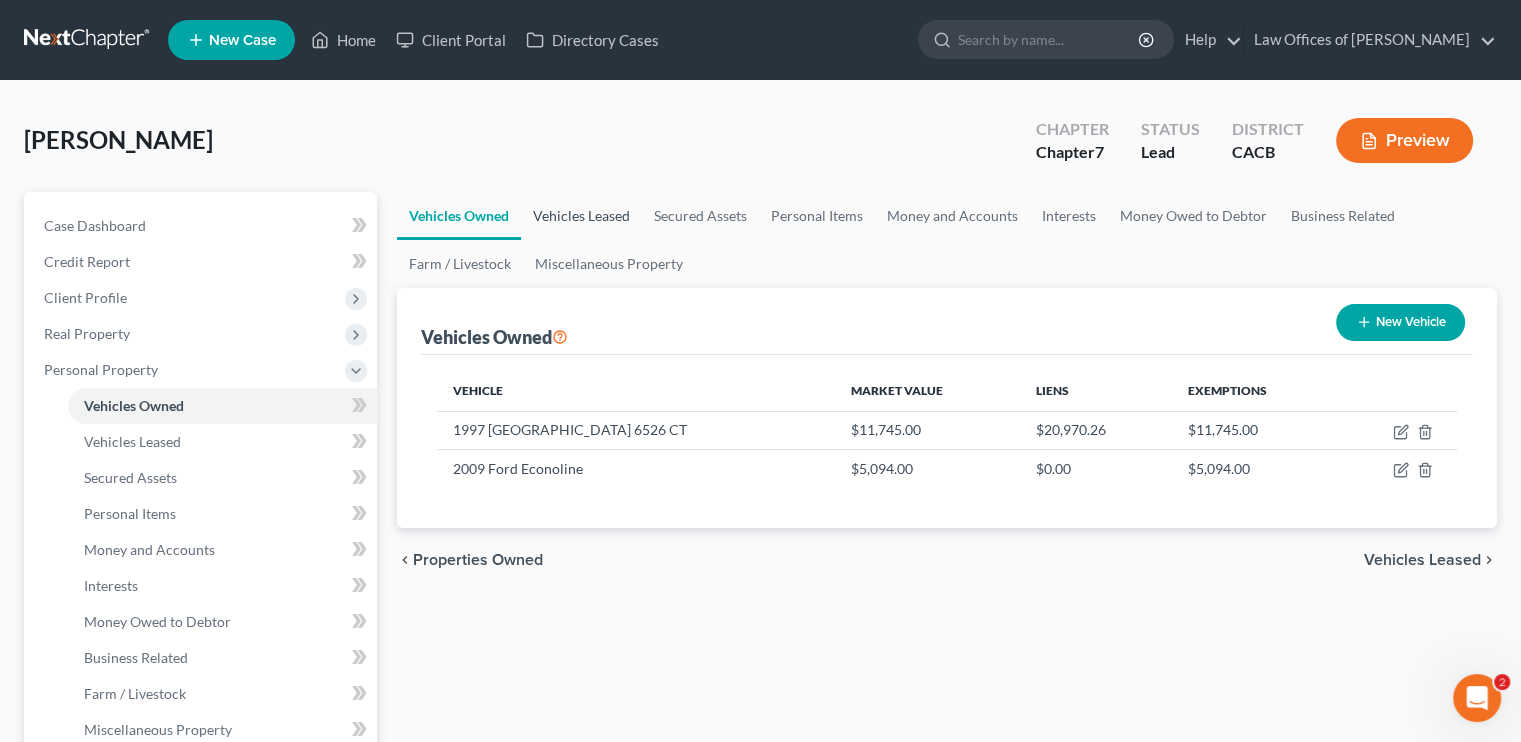 click on "Vehicles Leased" at bounding box center (581, 216) 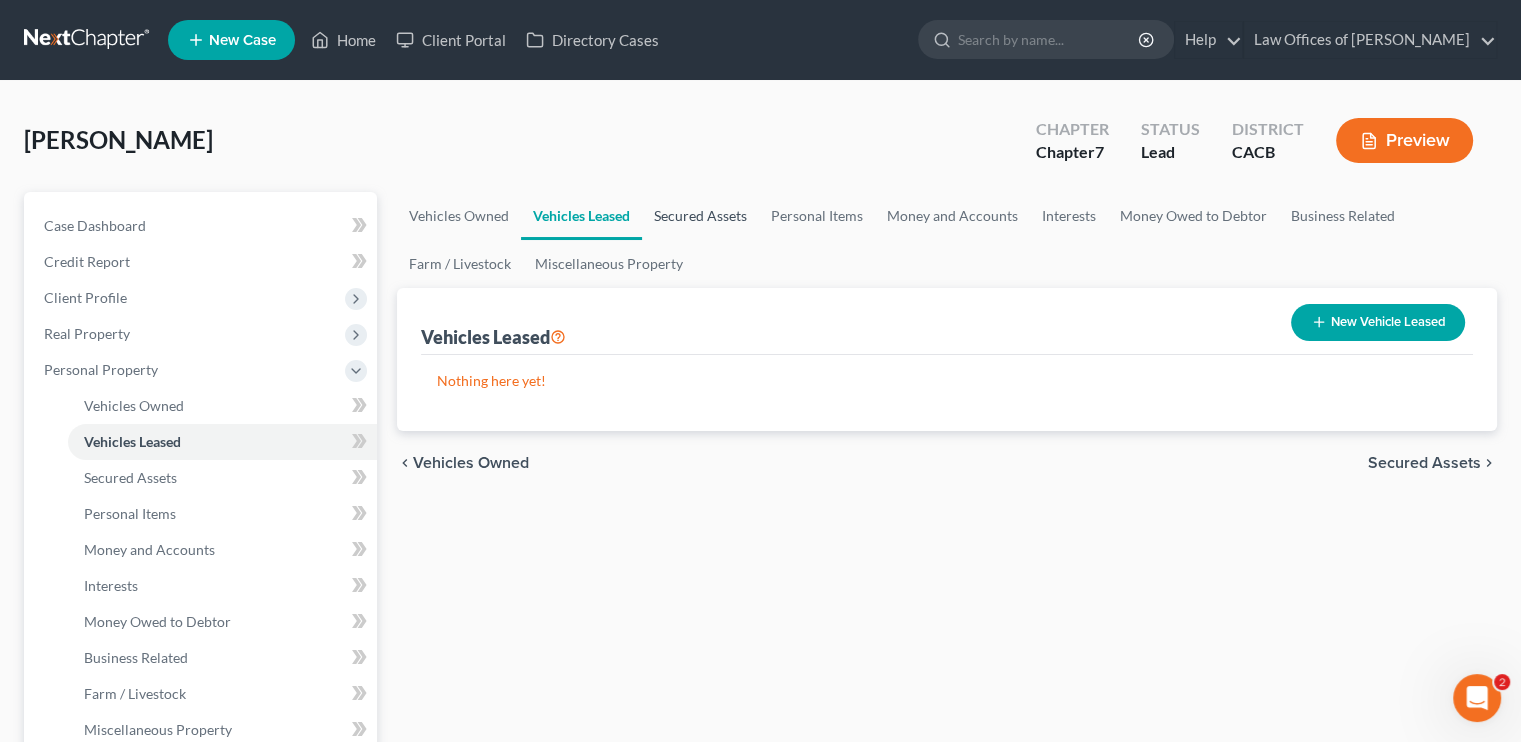 click on "Secured Assets" at bounding box center (700, 216) 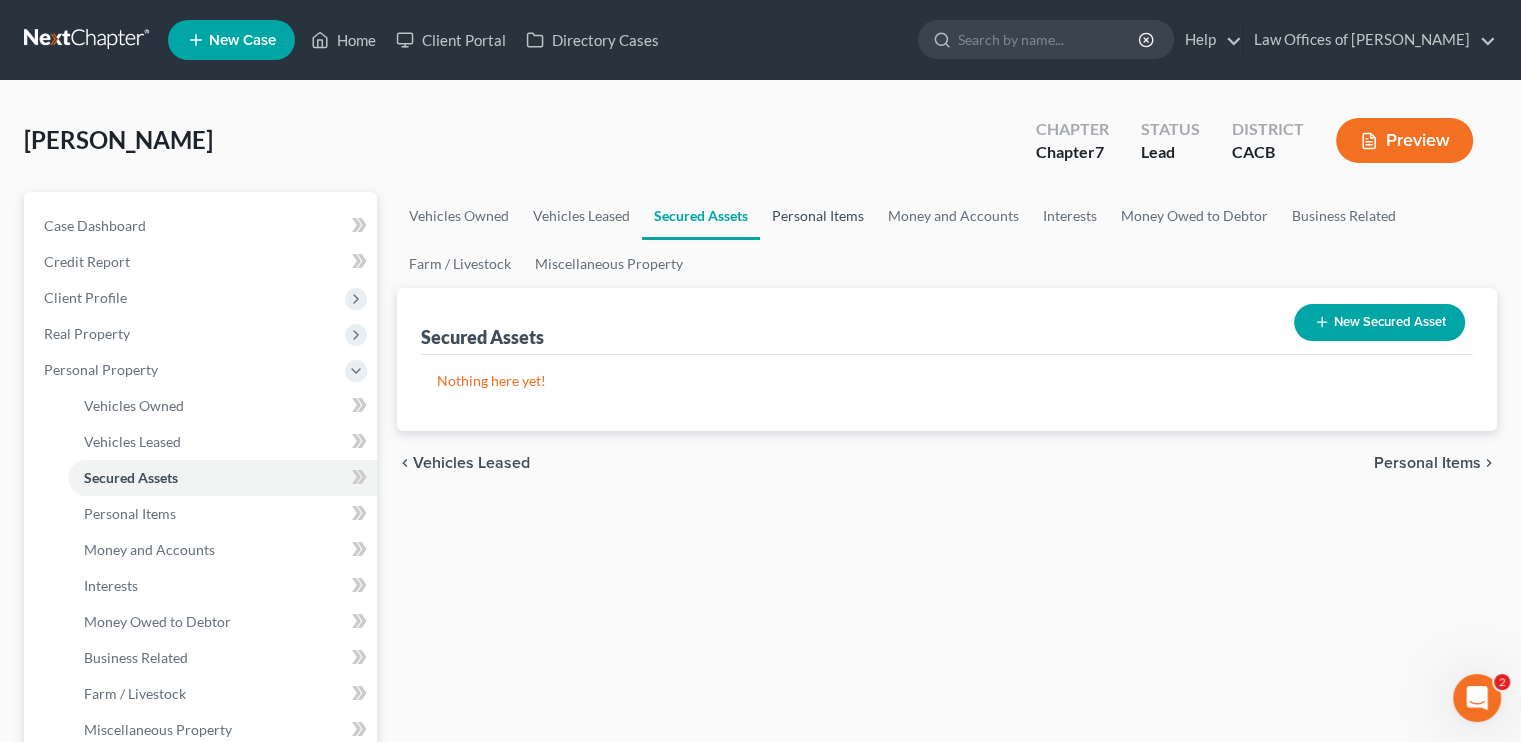 click on "Personal Items" at bounding box center [818, 216] 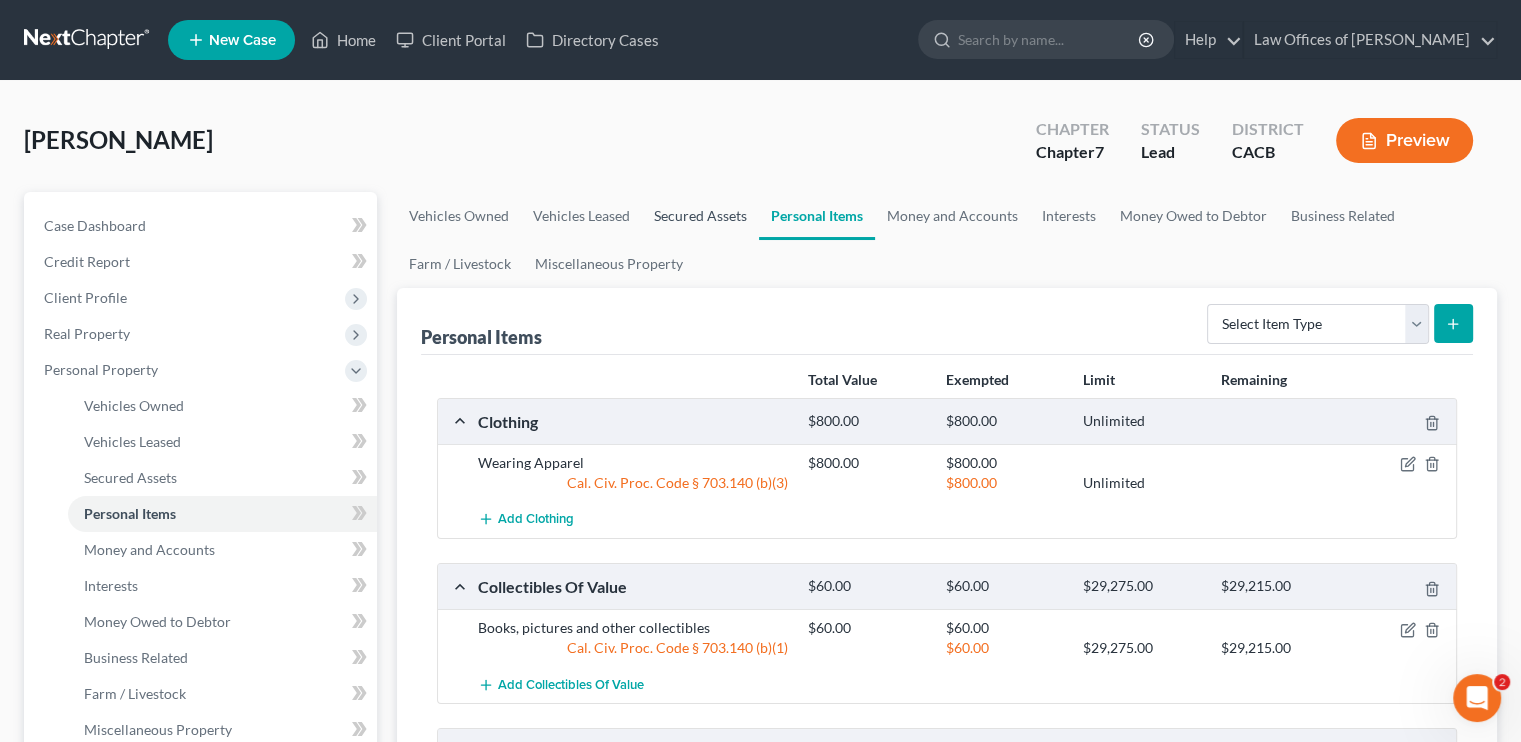 click on "Secured Assets" at bounding box center (700, 216) 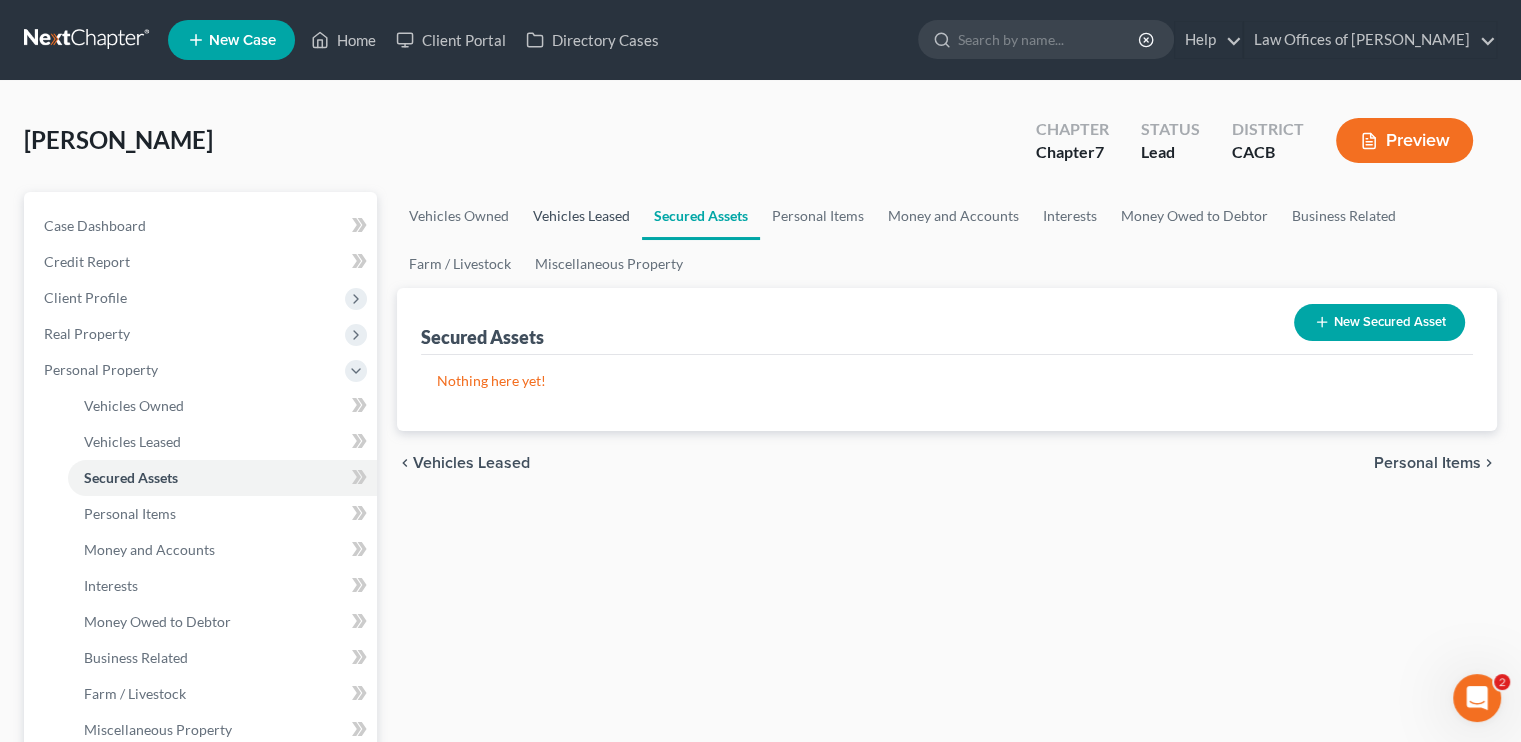 click on "Vehicles Leased" at bounding box center (581, 216) 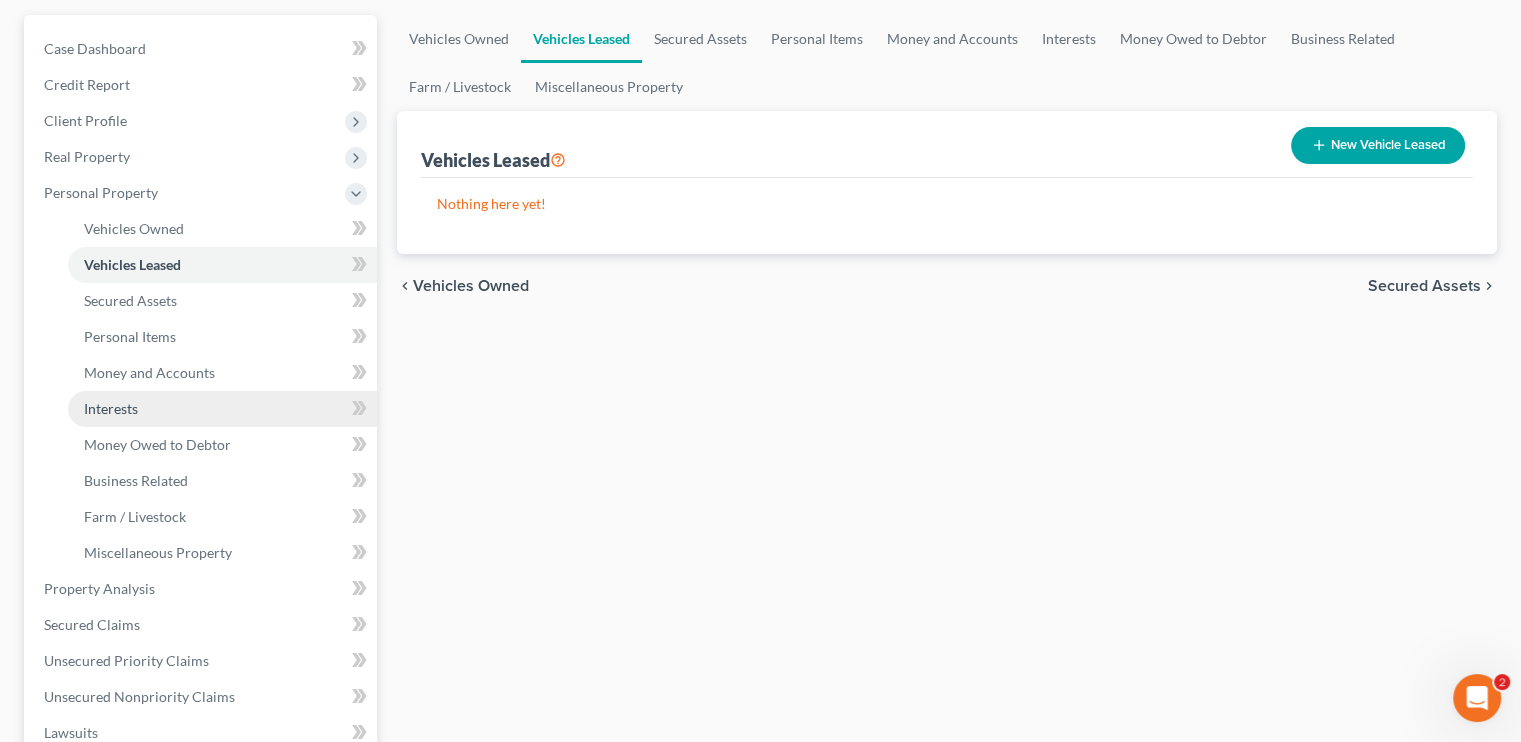 scroll, scrollTop: 200, scrollLeft: 0, axis: vertical 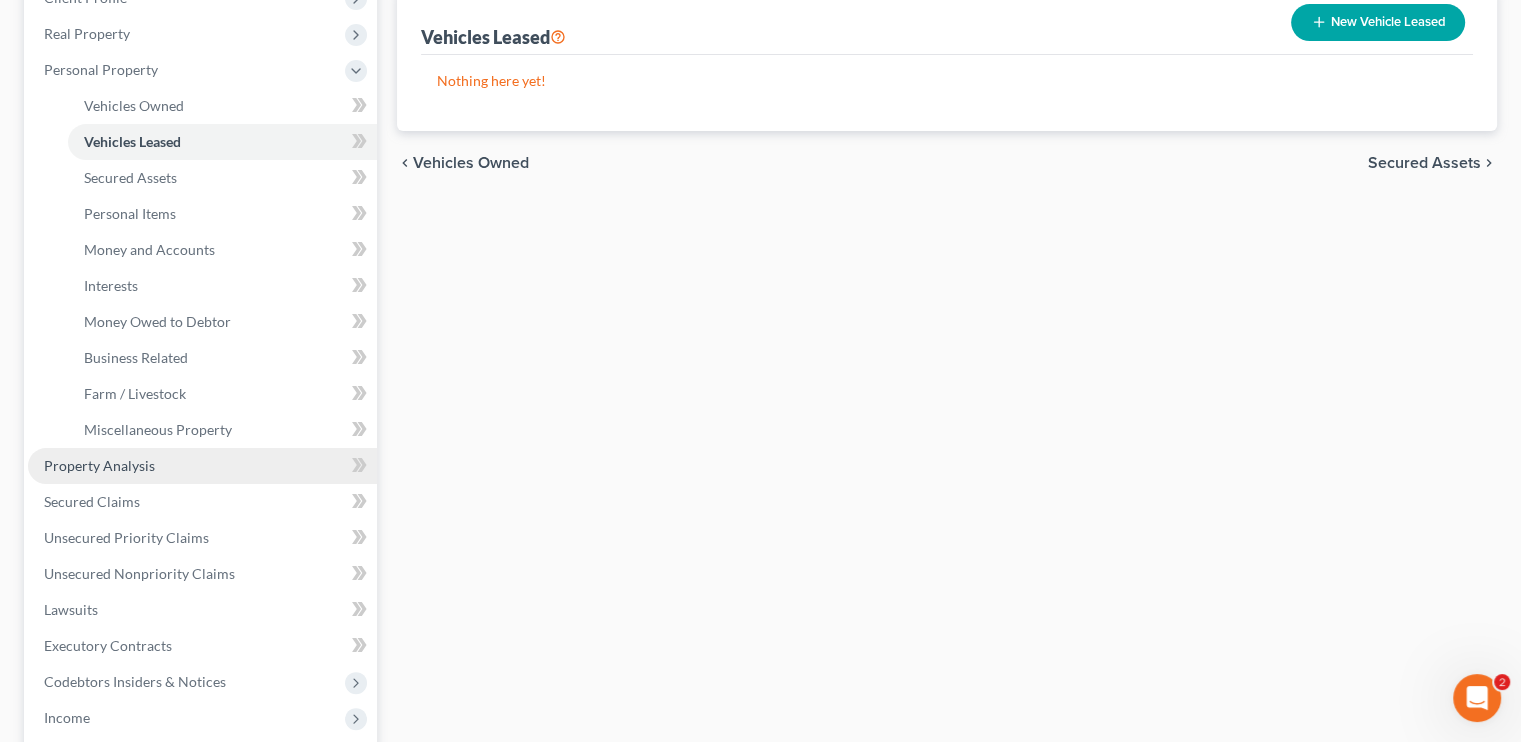 click on "Property Analysis" at bounding box center (99, 465) 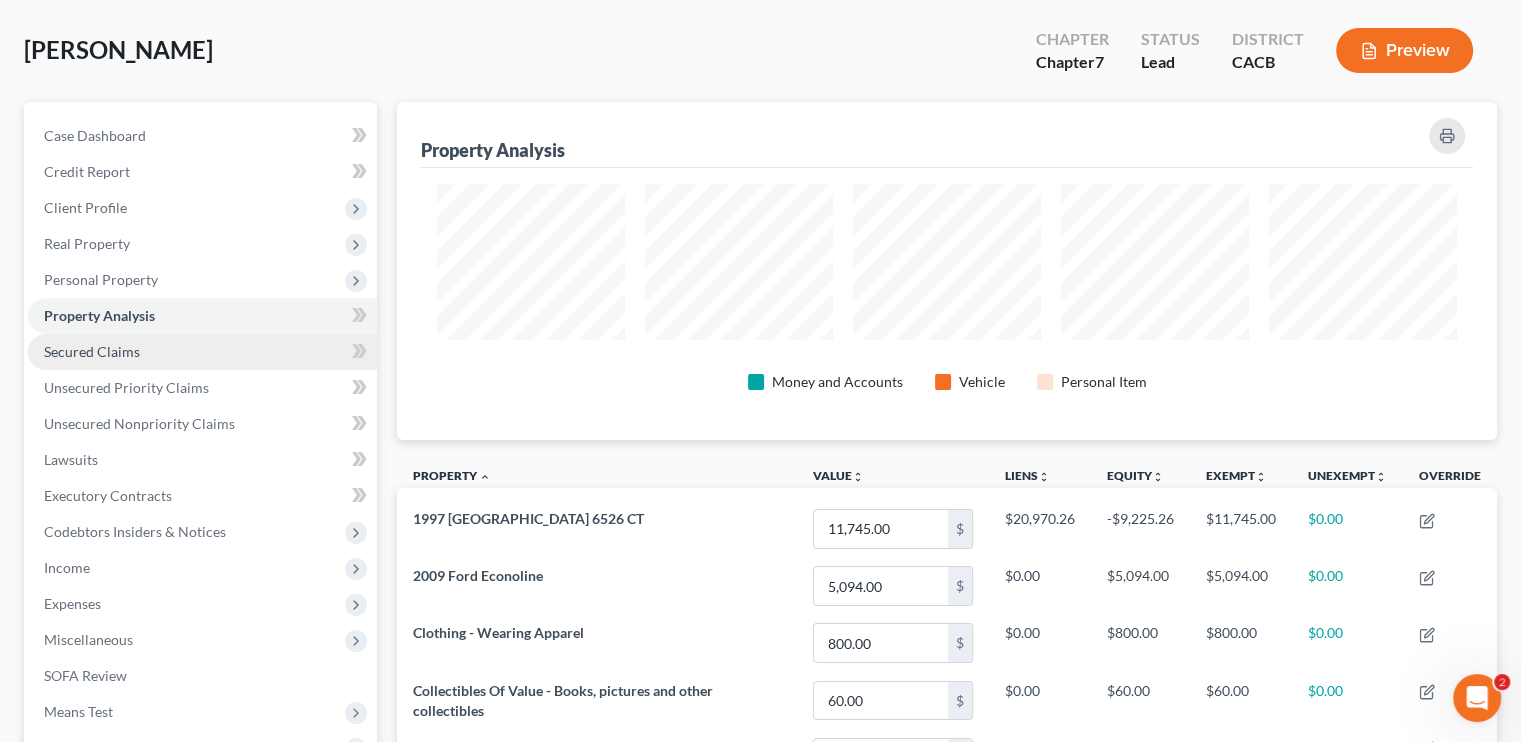 scroll, scrollTop: 0, scrollLeft: 0, axis: both 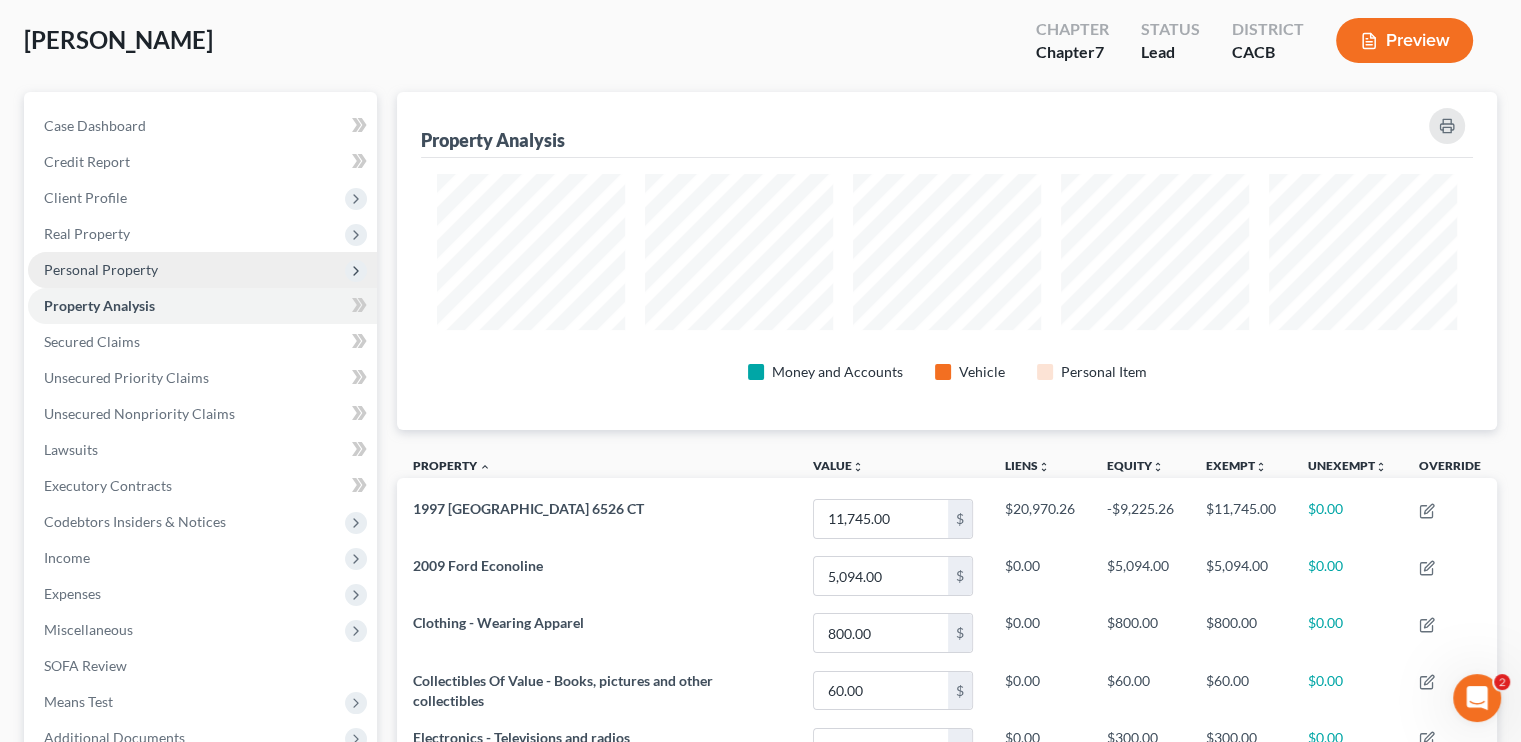 click on "Personal Property" at bounding box center [202, 270] 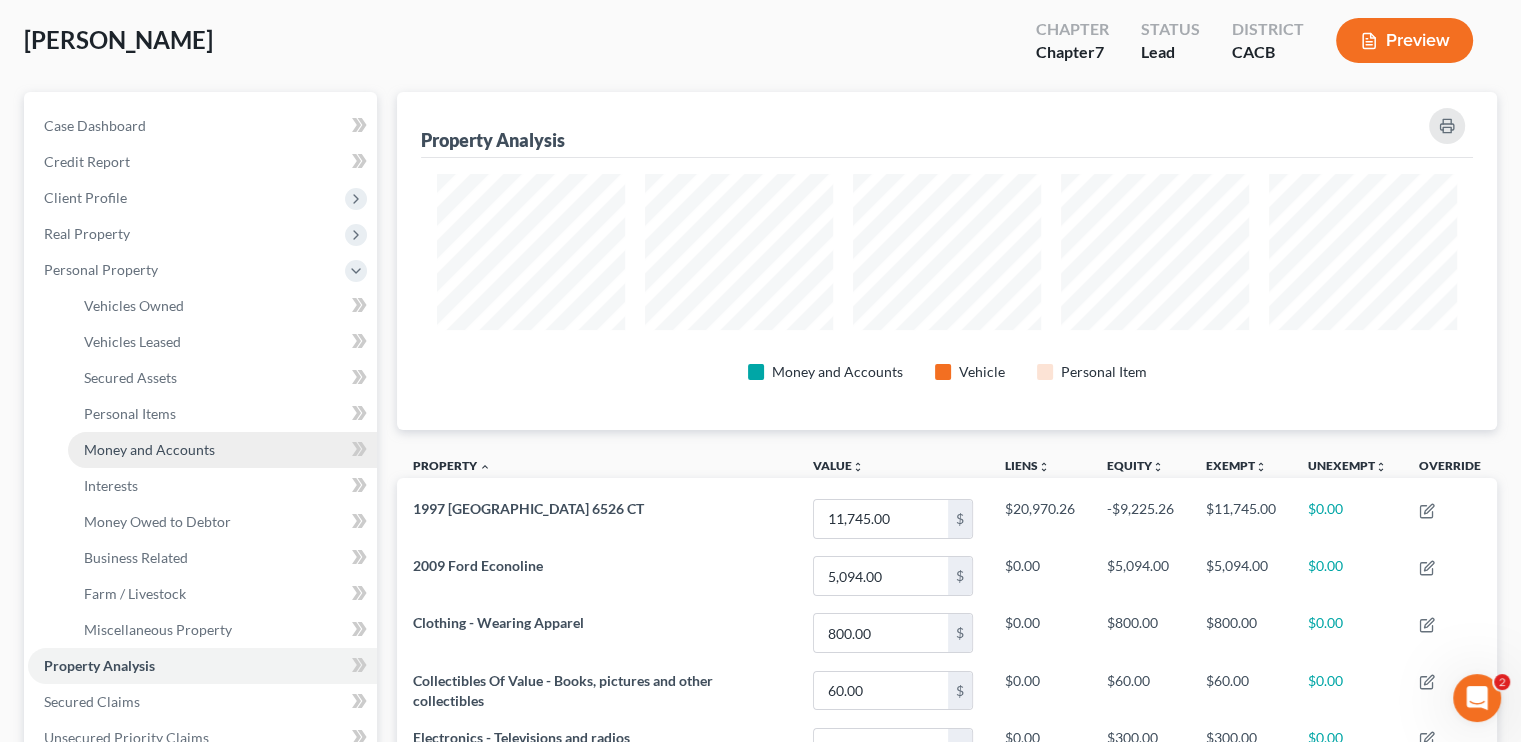 click on "Money and Accounts" at bounding box center [222, 450] 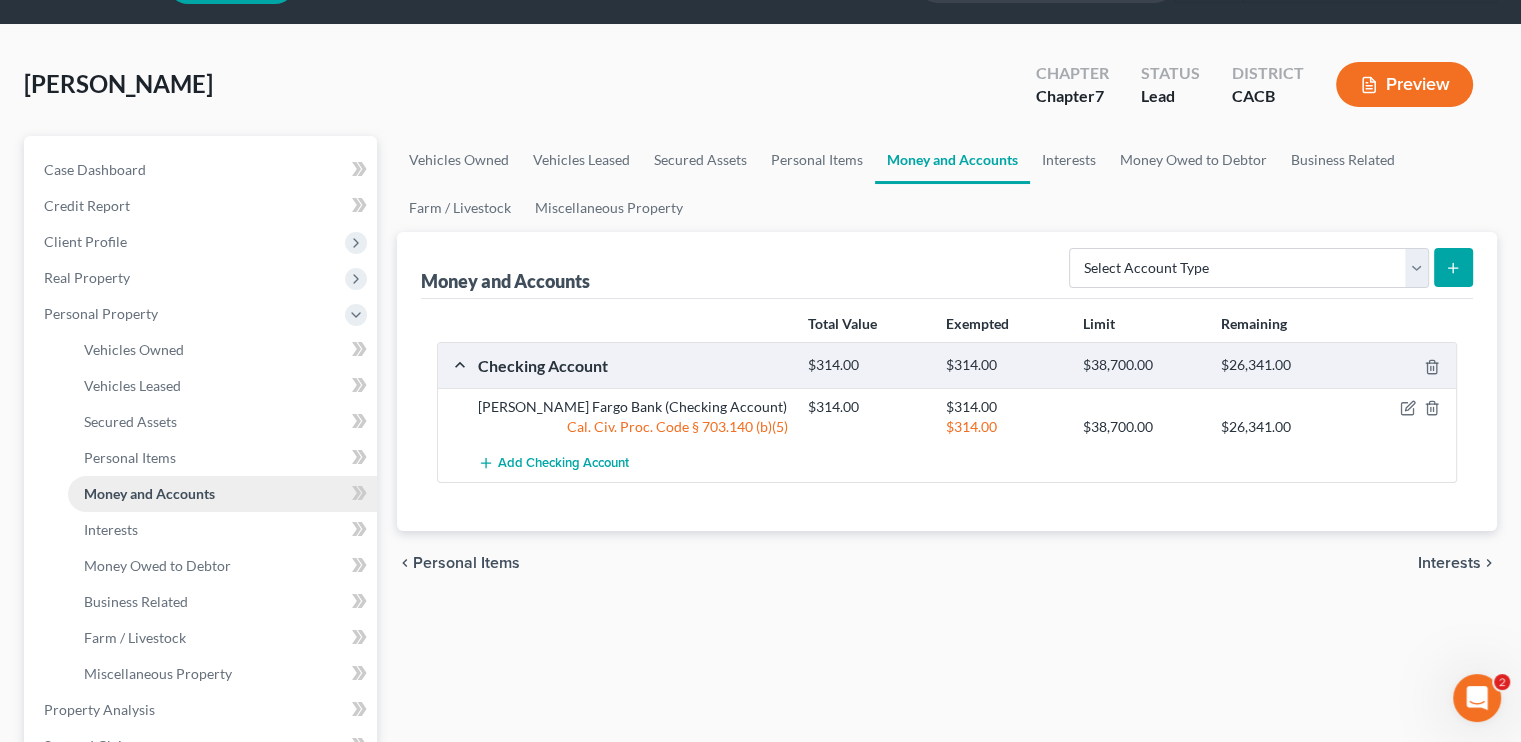 scroll, scrollTop: 0, scrollLeft: 0, axis: both 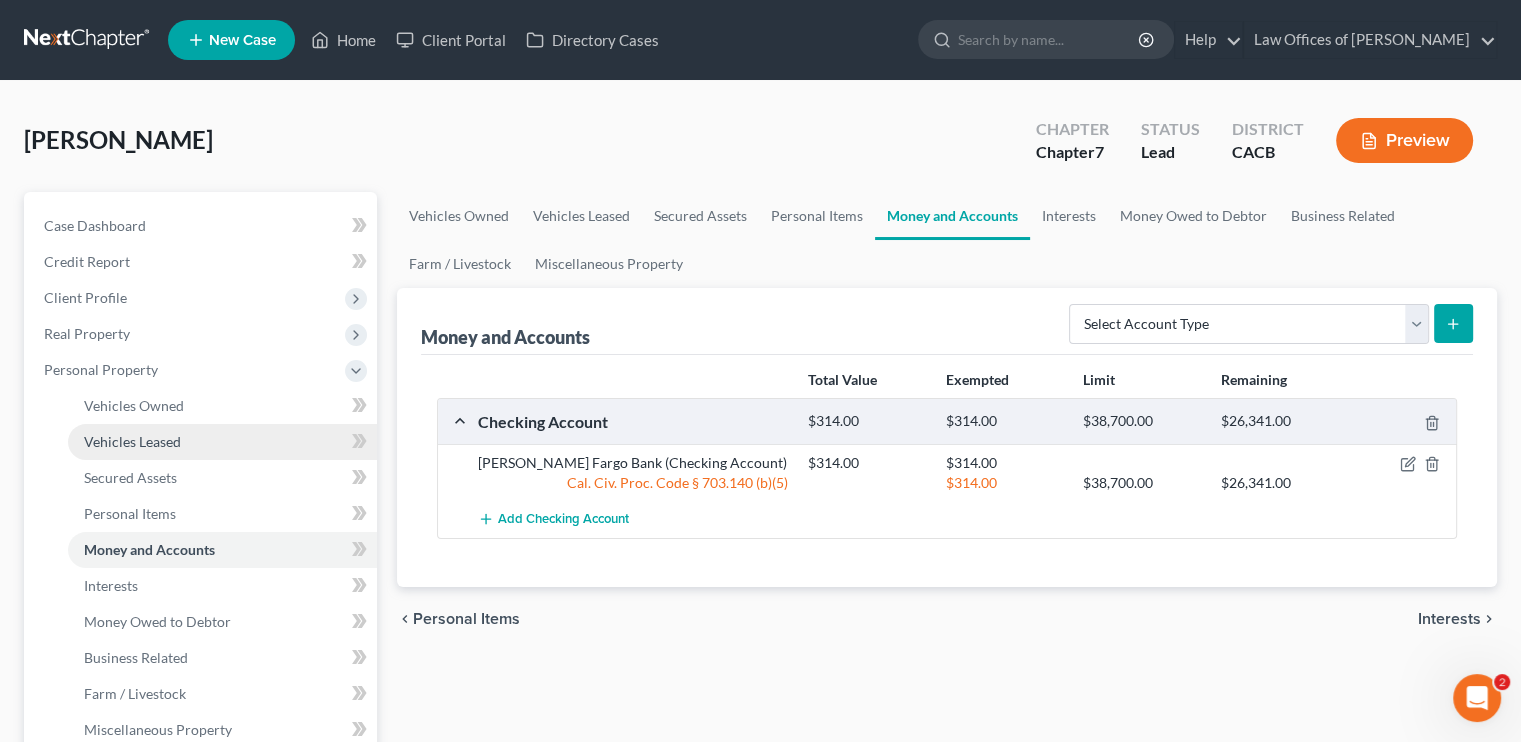 click on "Vehicles Leased" at bounding box center (132, 441) 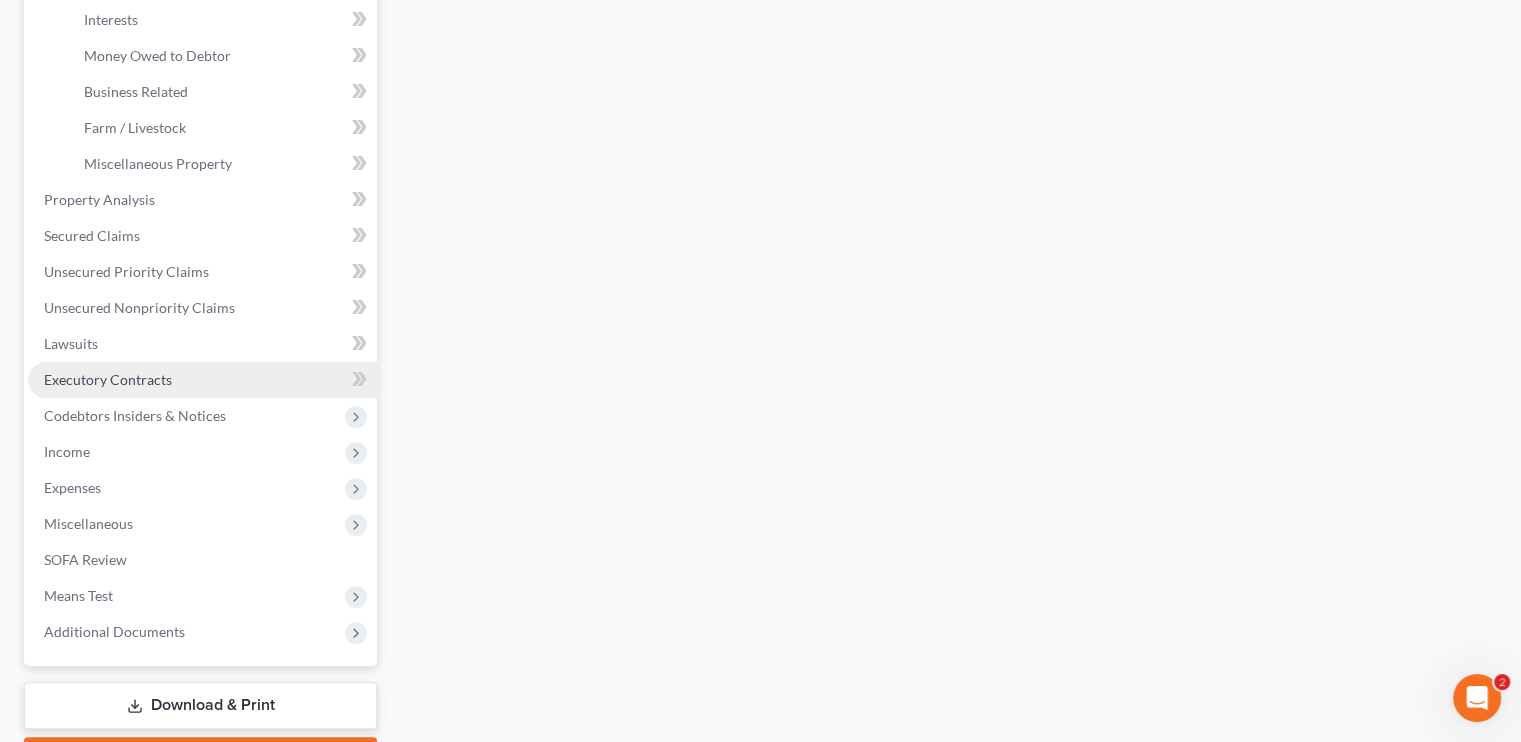 scroll, scrollTop: 600, scrollLeft: 0, axis: vertical 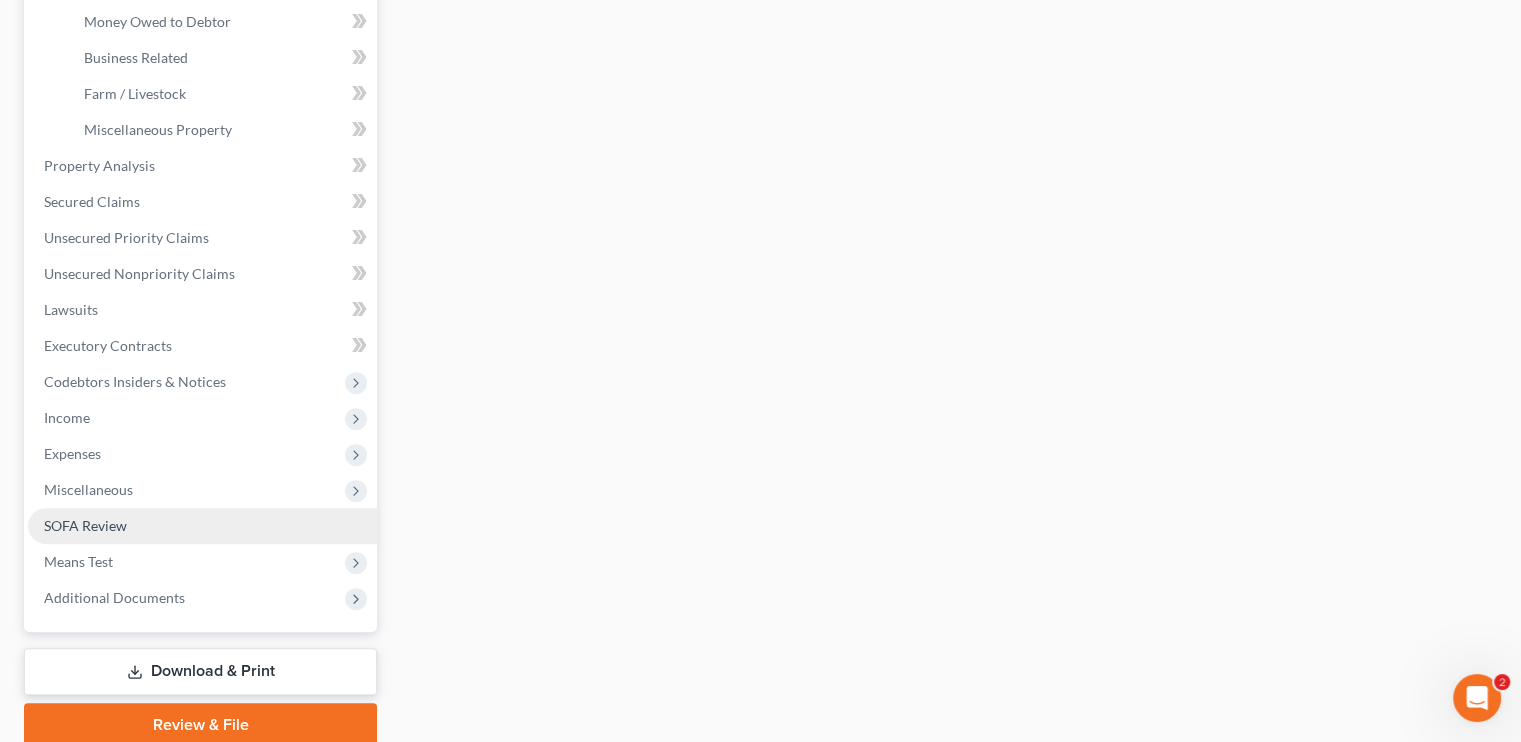 click on "SOFA Review" at bounding box center [85, 525] 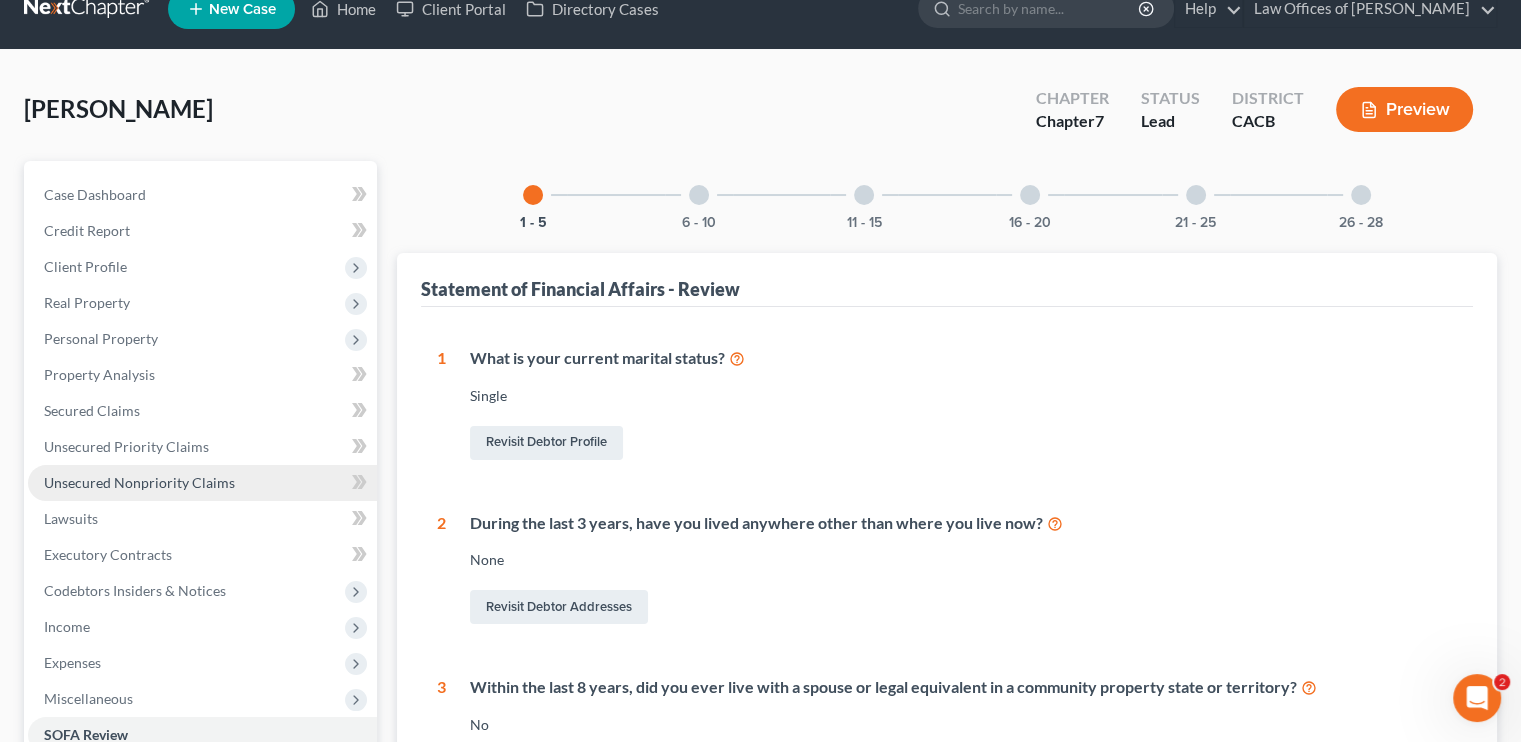 scroll, scrollTop: 0, scrollLeft: 0, axis: both 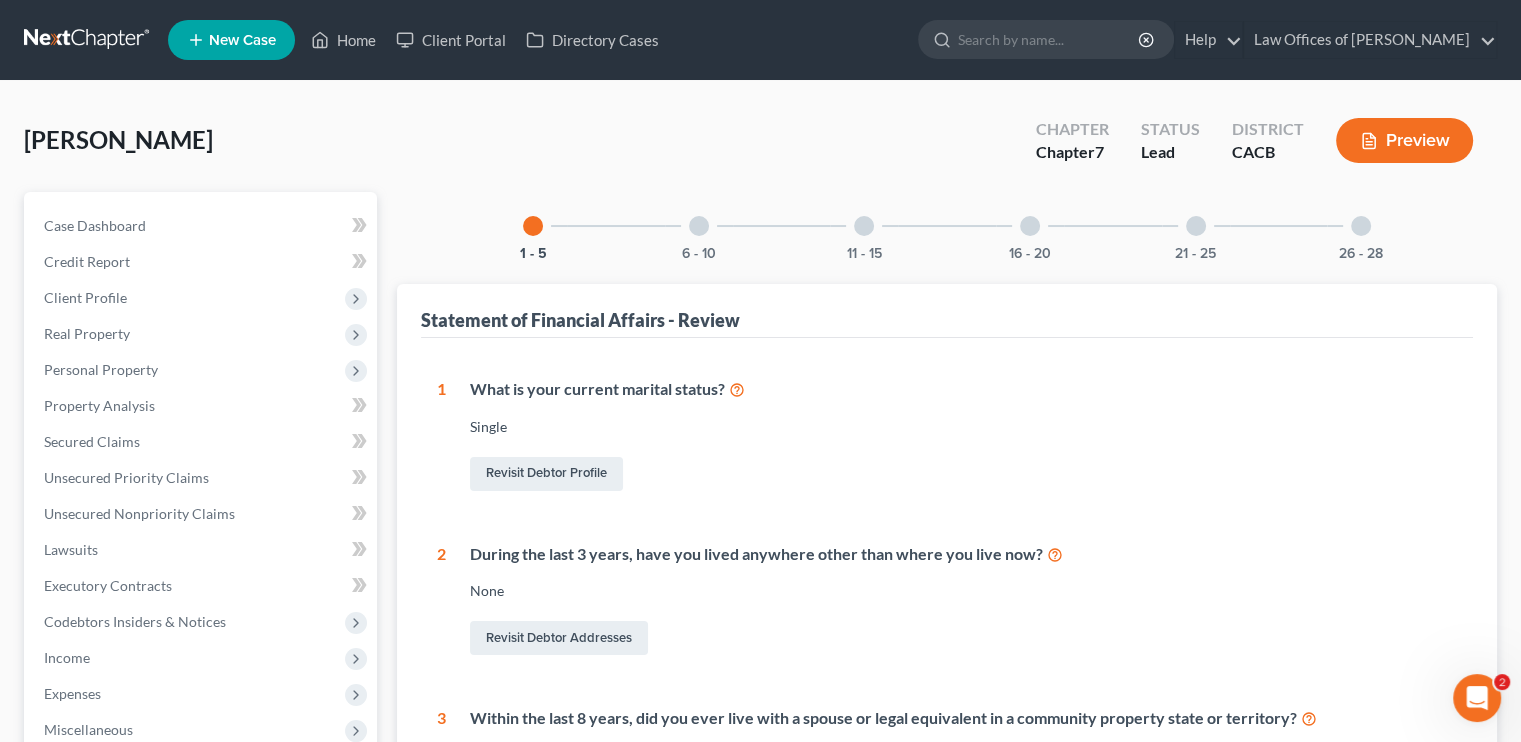 click at bounding box center (699, 226) 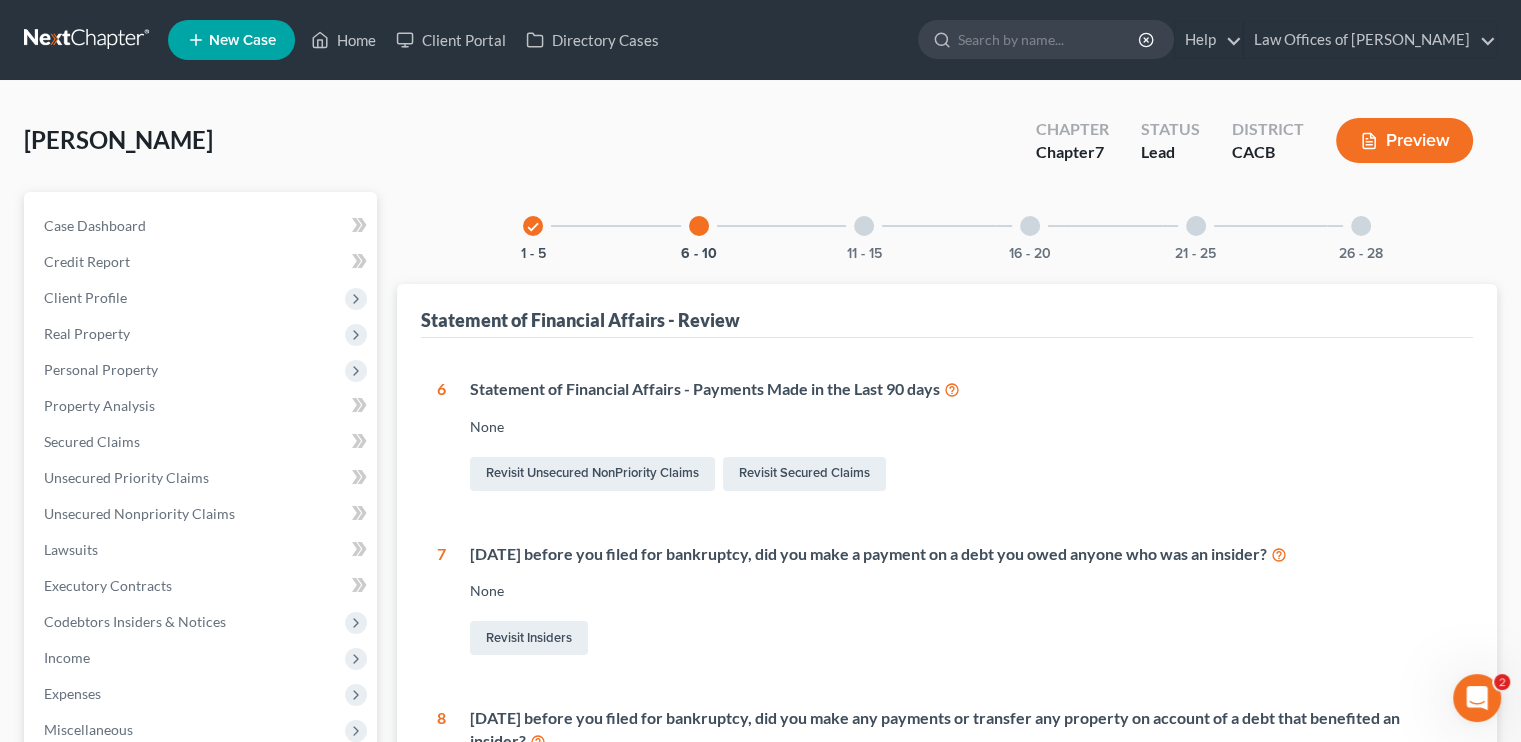 click at bounding box center (864, 226) 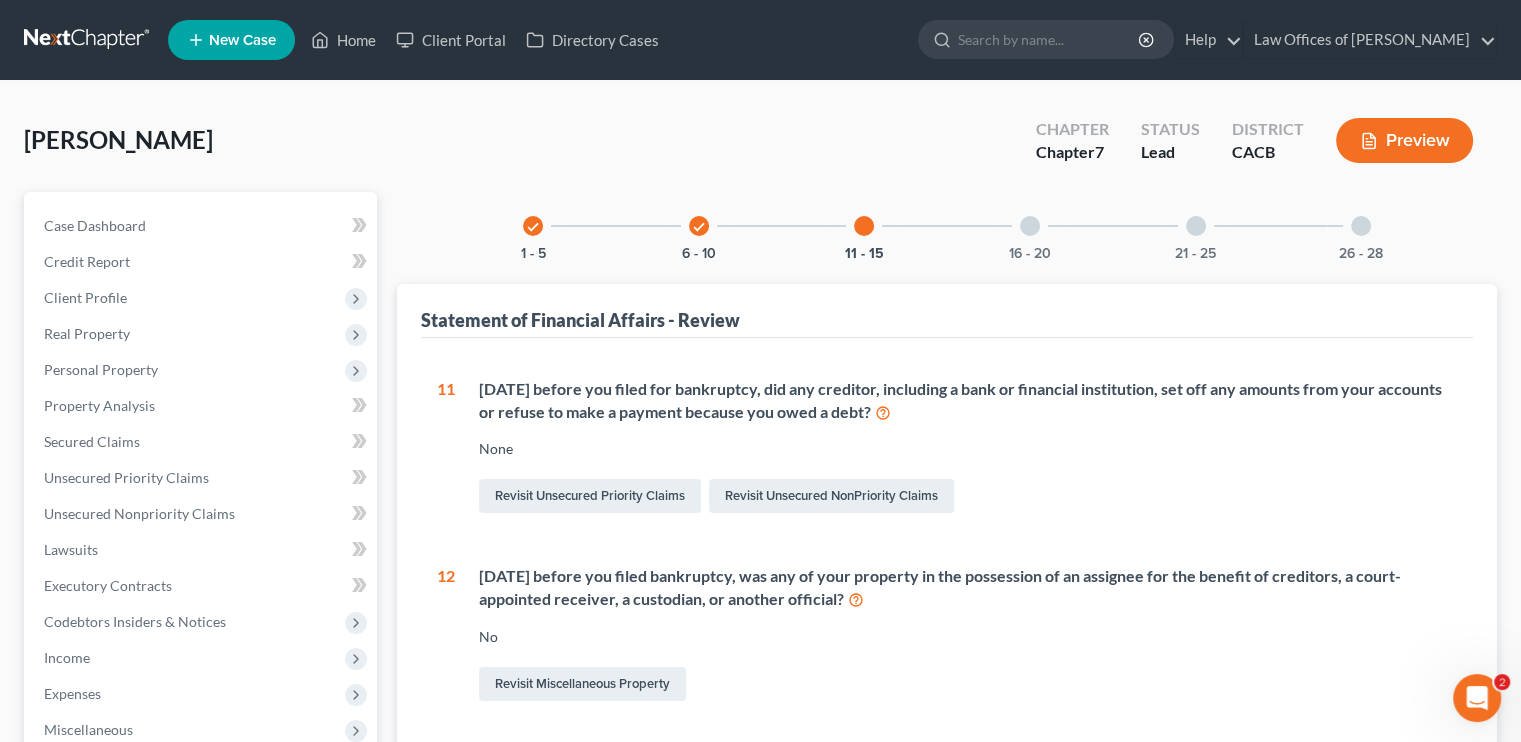 click at bounding box center (1030, 226) 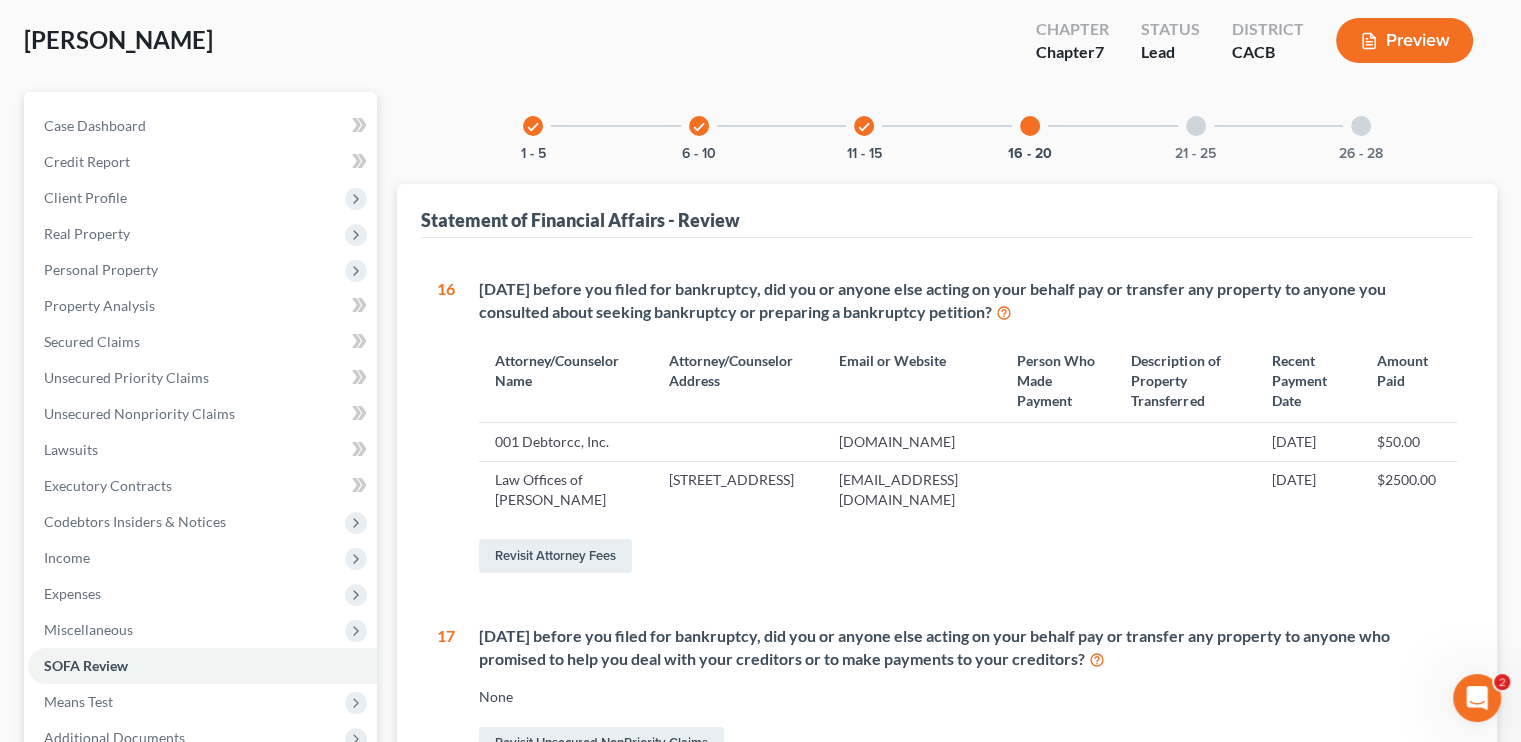 scroll, scrollTop: 0, scrollLeft: 0, axis: both 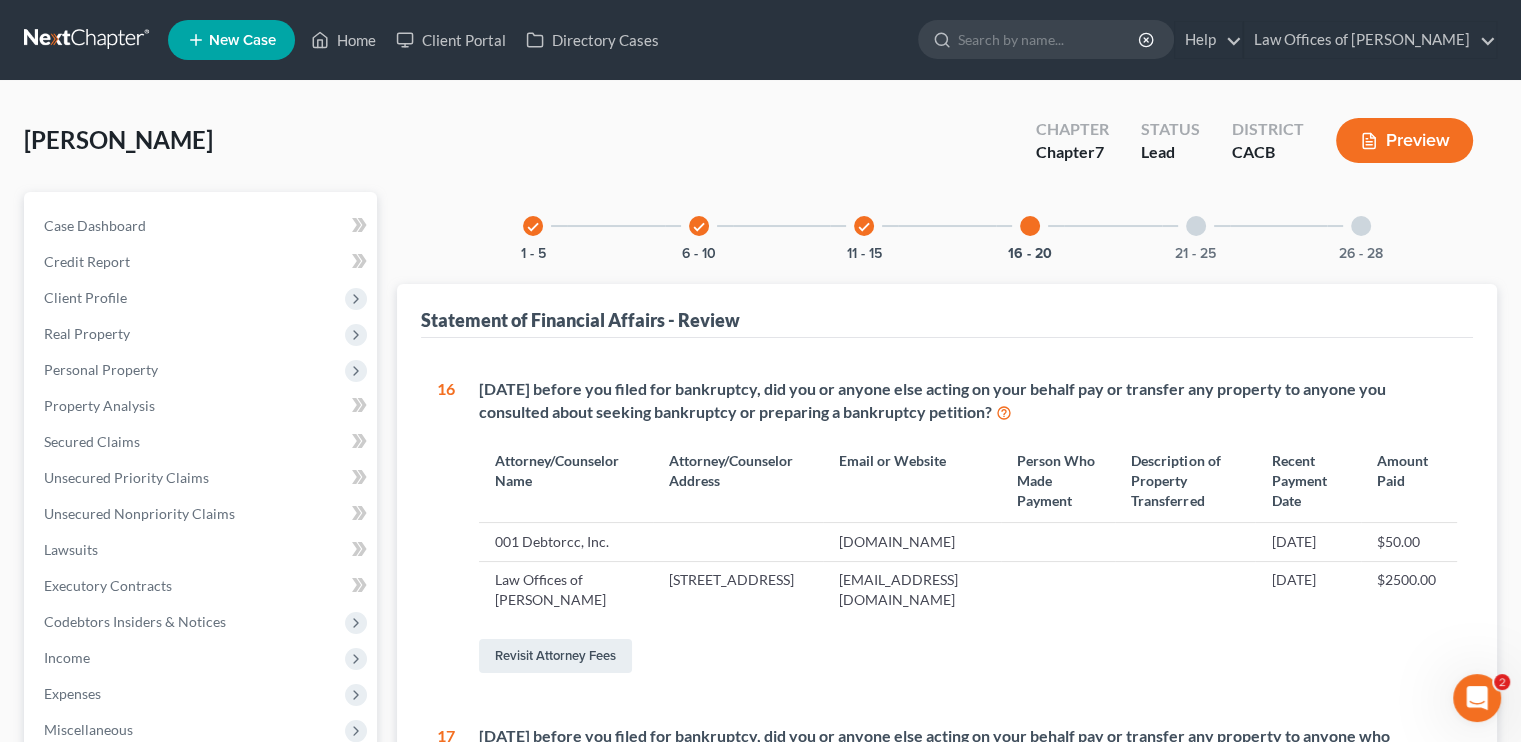 click on "check" at bounding box center (533, 227) 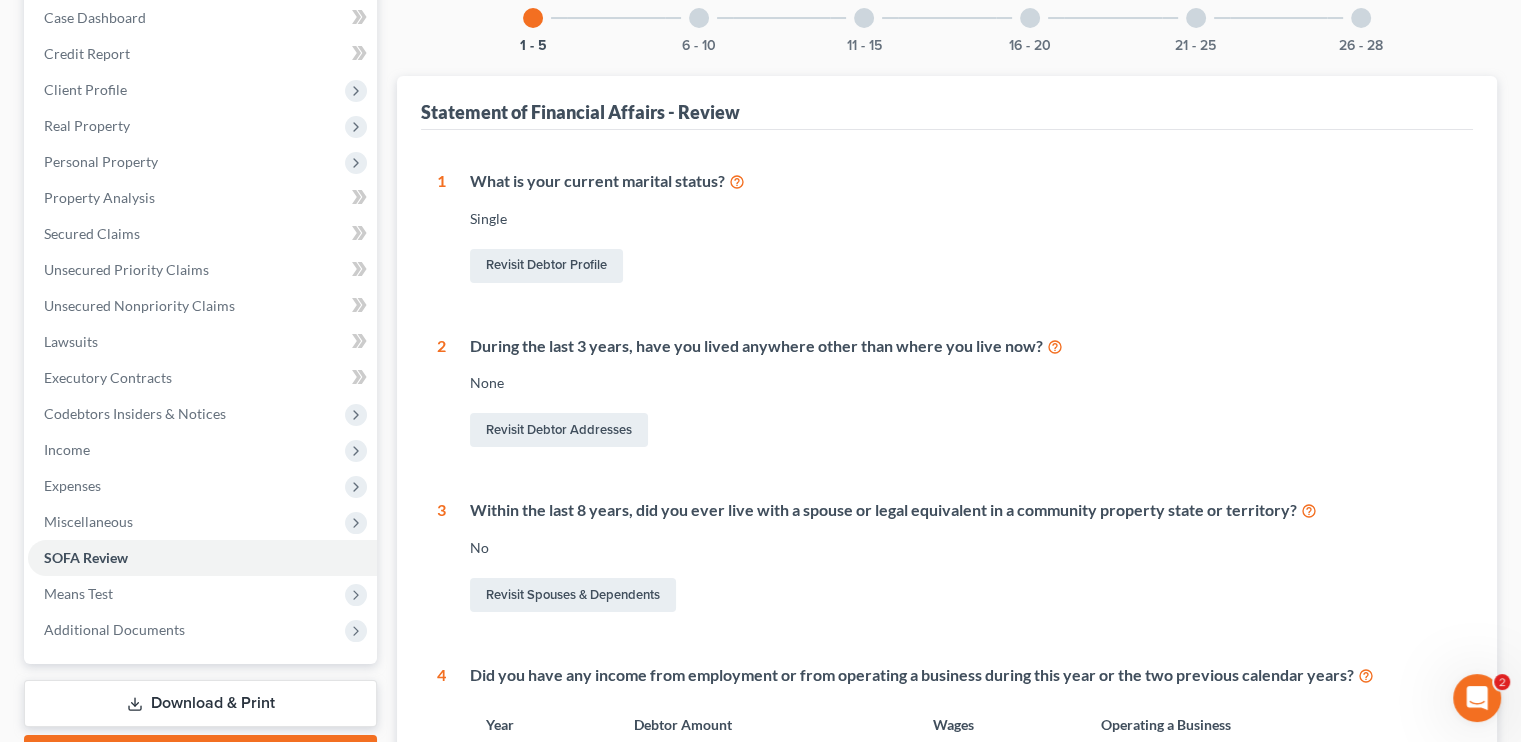 scroll, scrollTop: 300, scrollLeft: 0, axis: vertical 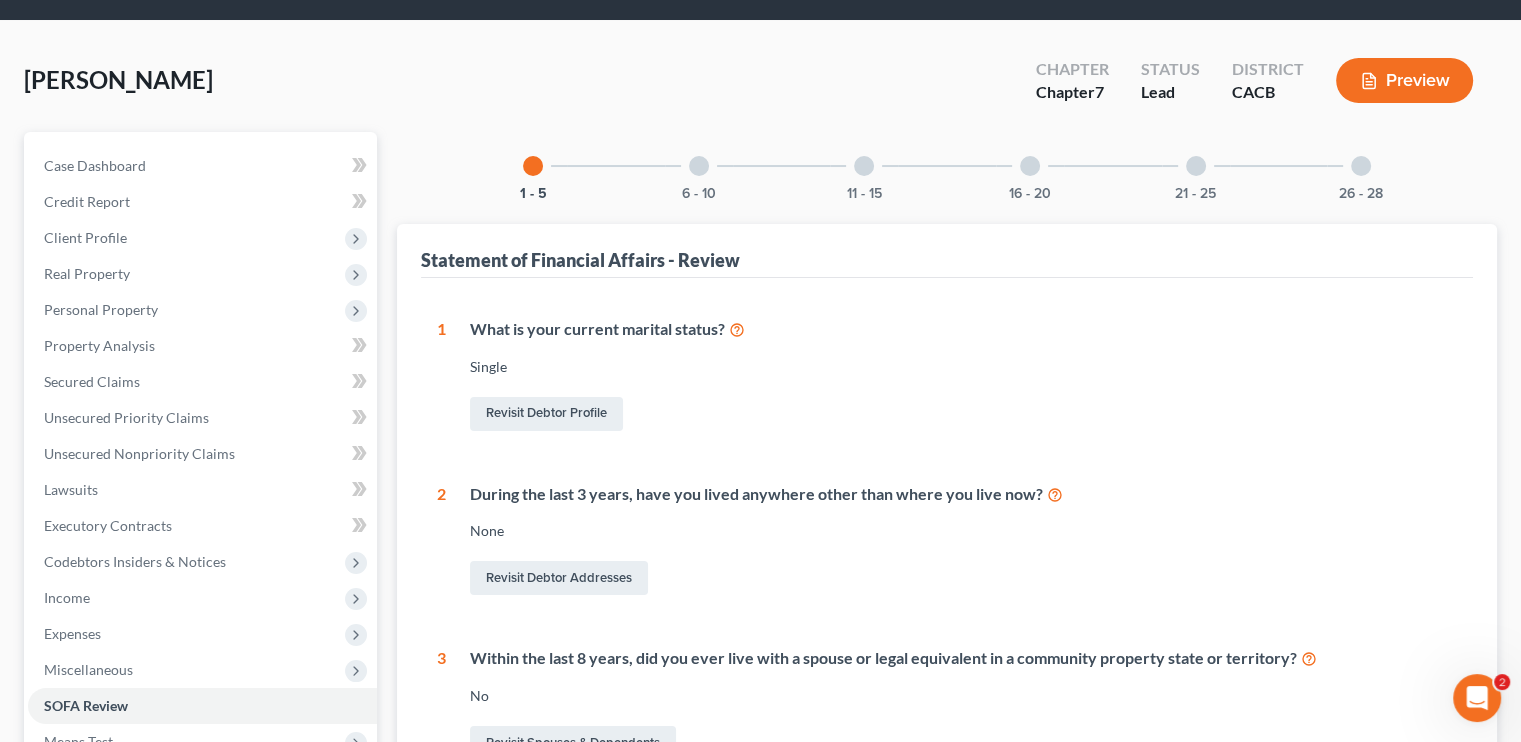 click at bounding box center [699, 166] 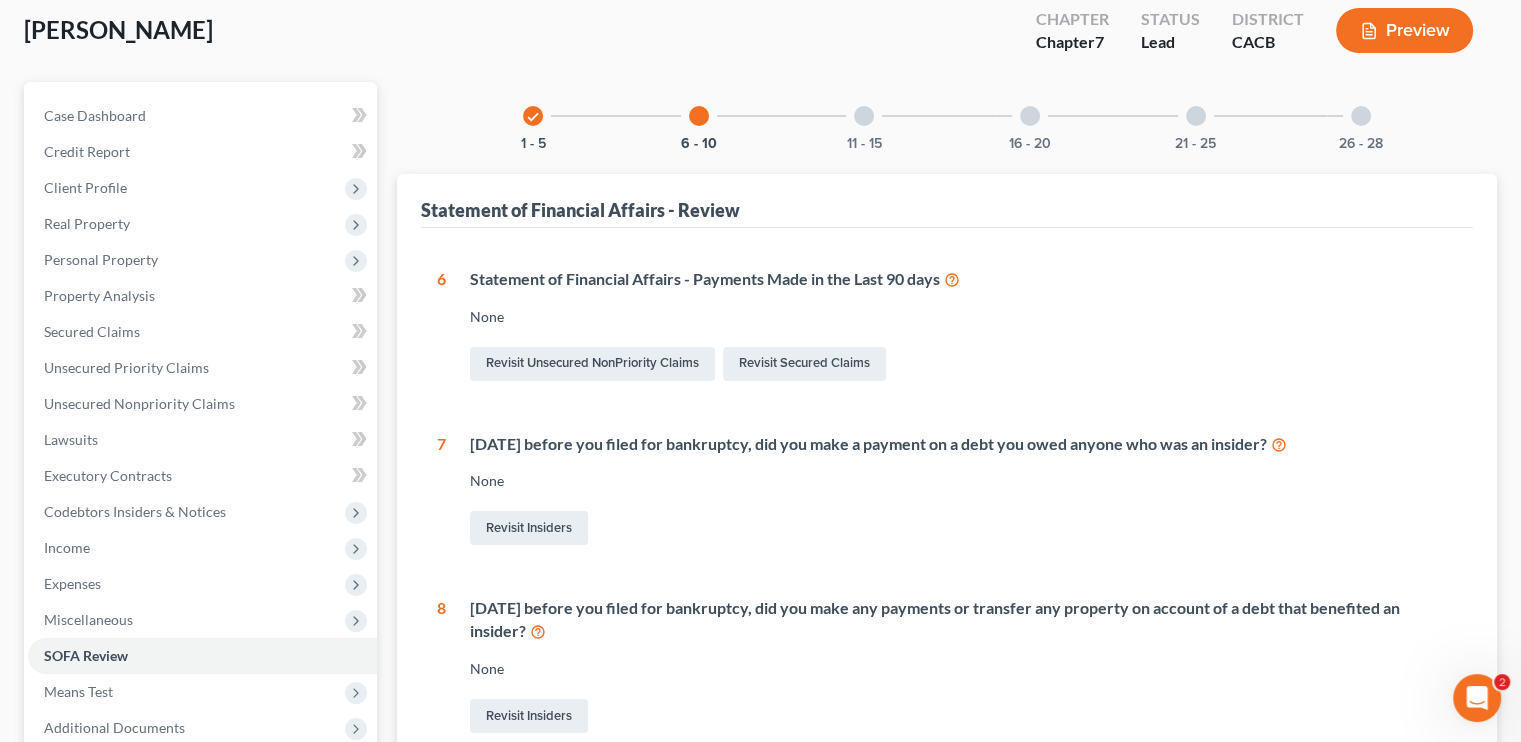 scroll, scrollTop: 66, scrollLeft: 0, axis: vertical 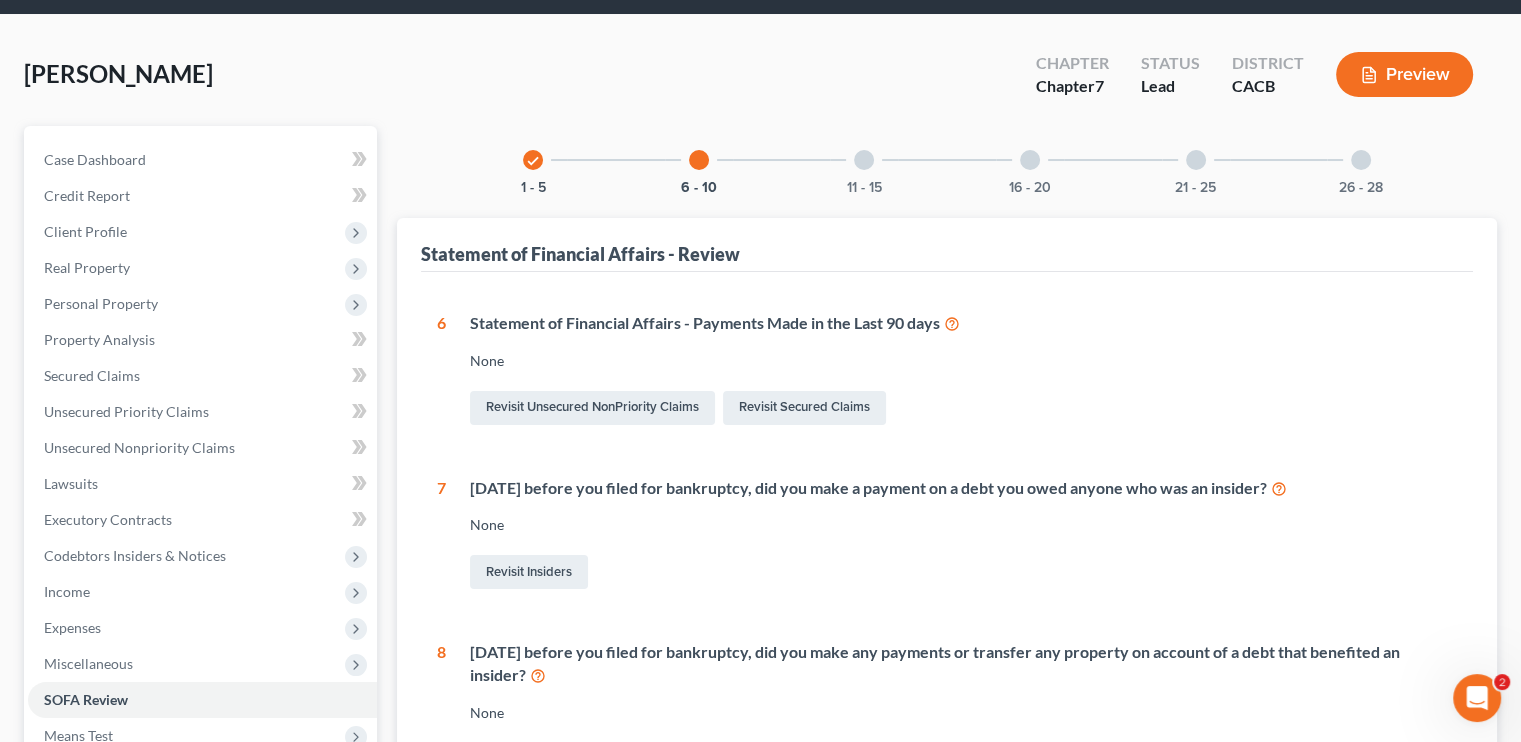 click at bounding box center [864, 160] 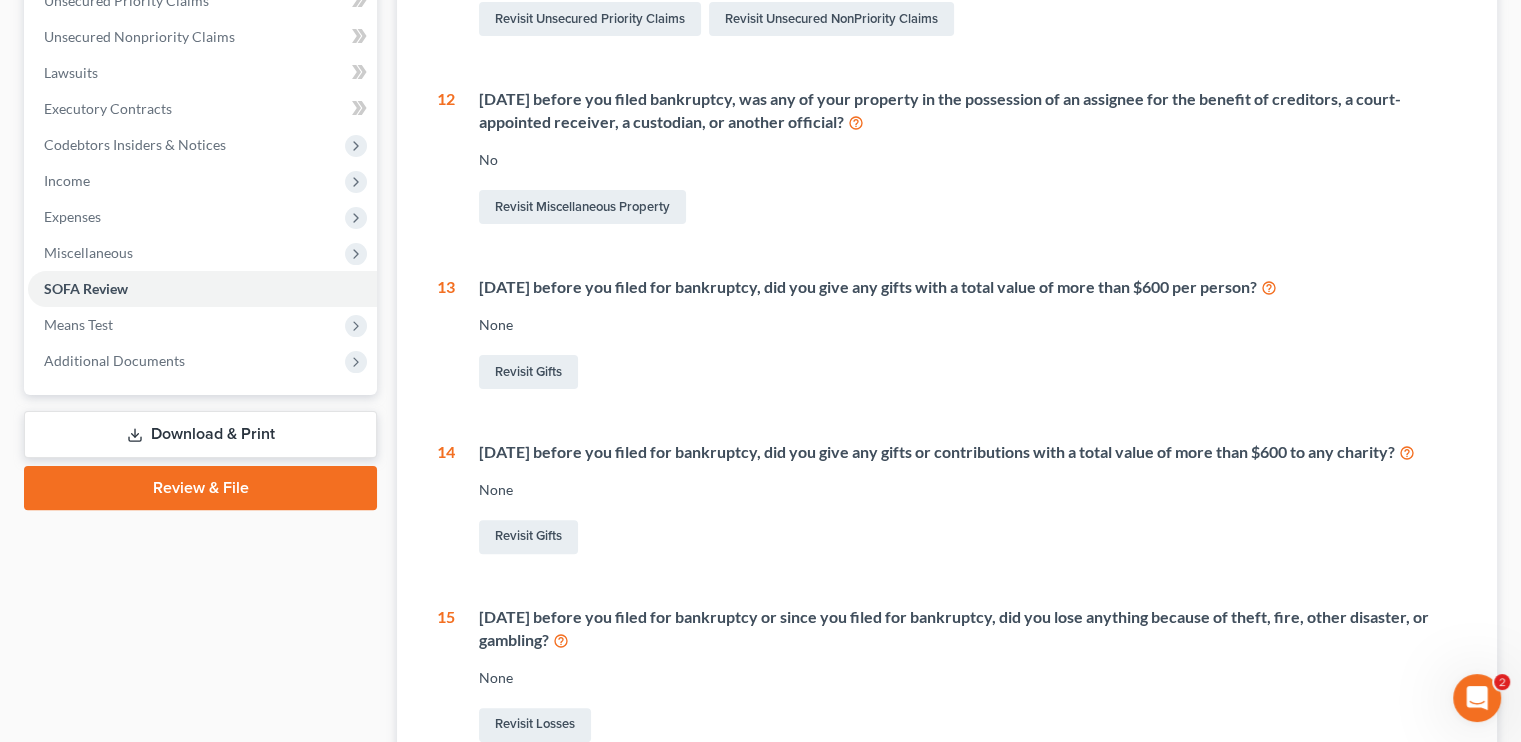 scroll, scrollTop: 500, scrollLeft: 0, axis: vertical 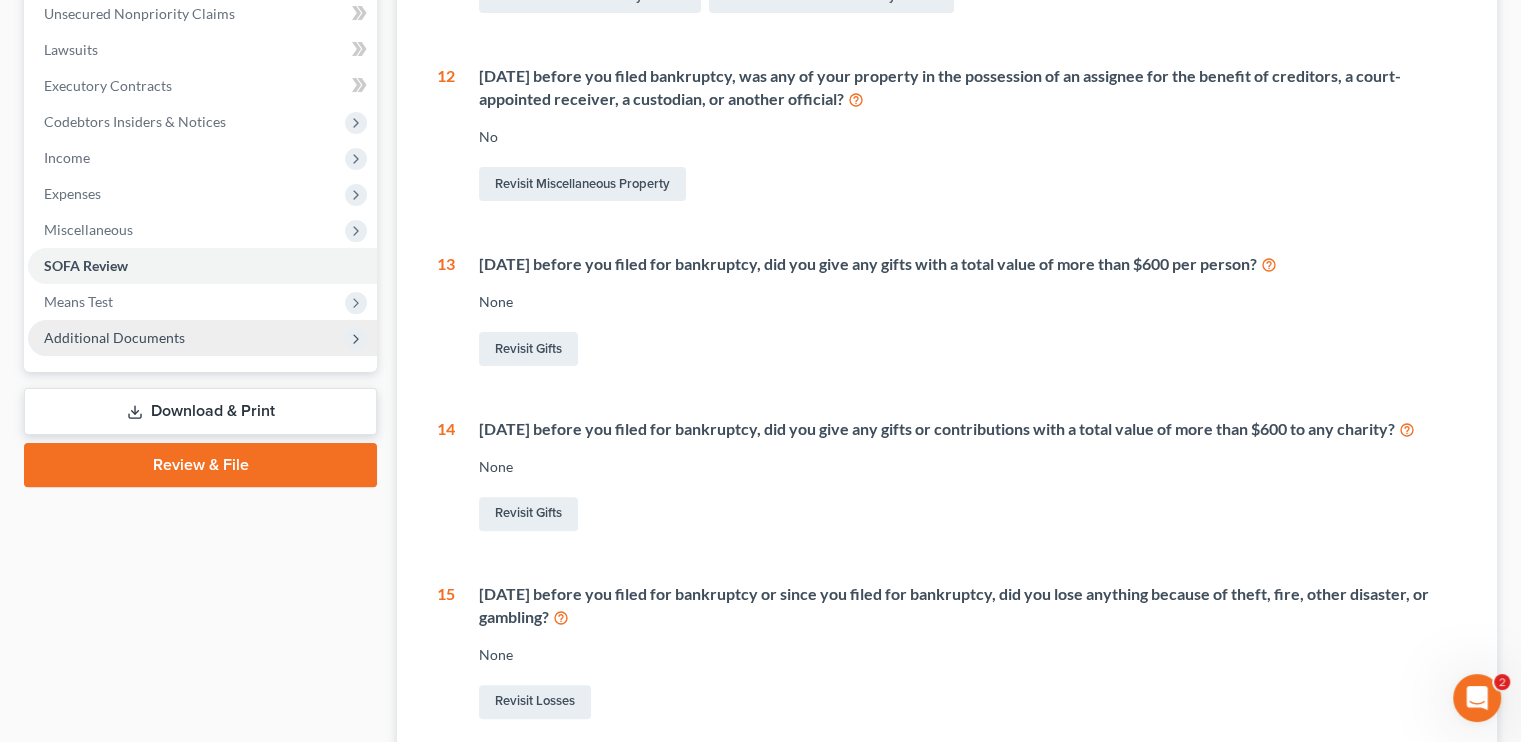 click on "Additional Documents" at bounding box center (114, 337) 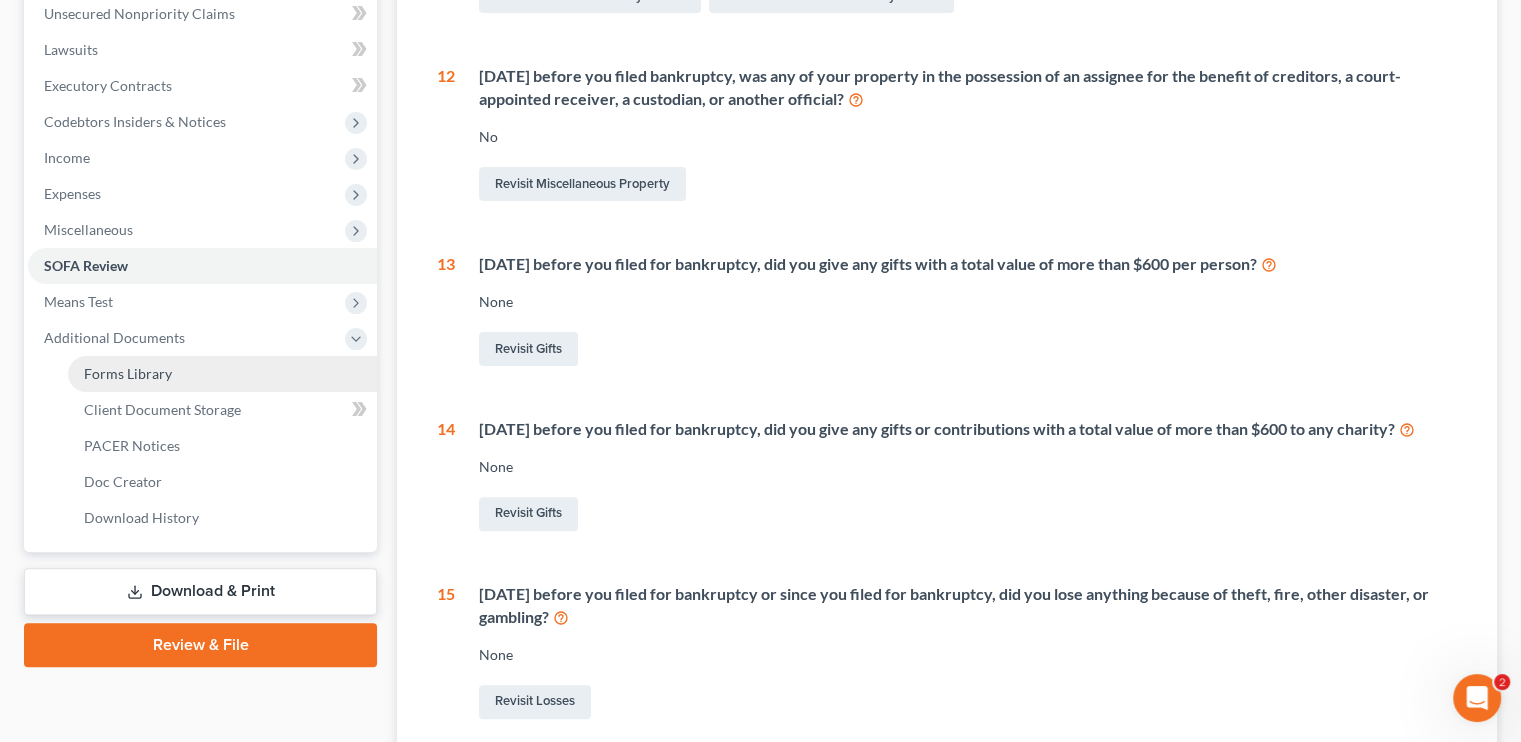 click on "Forms Library" at bounding box center [128, 373] 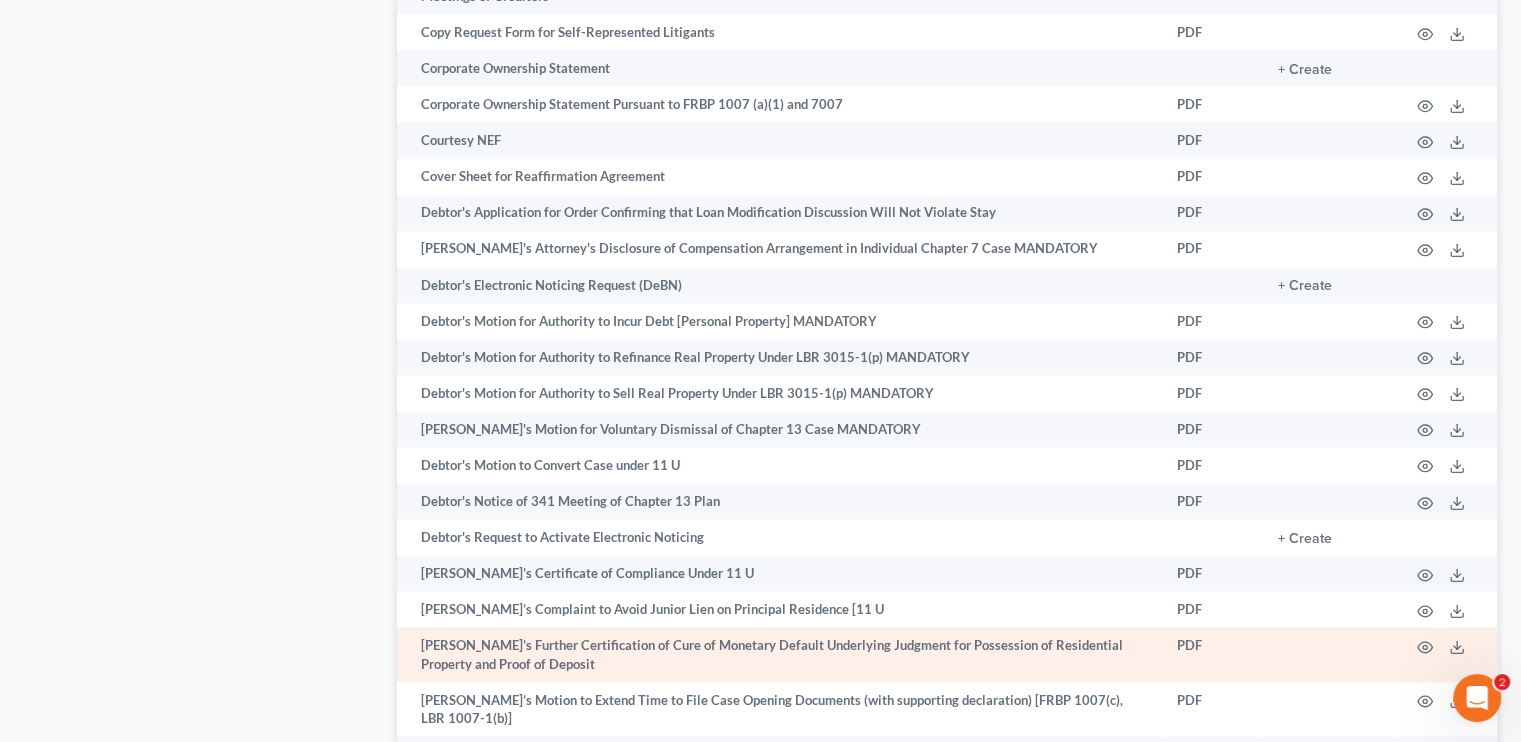 scroll, scrollTop: 2300, scrollLeft: 0, axis: vertical 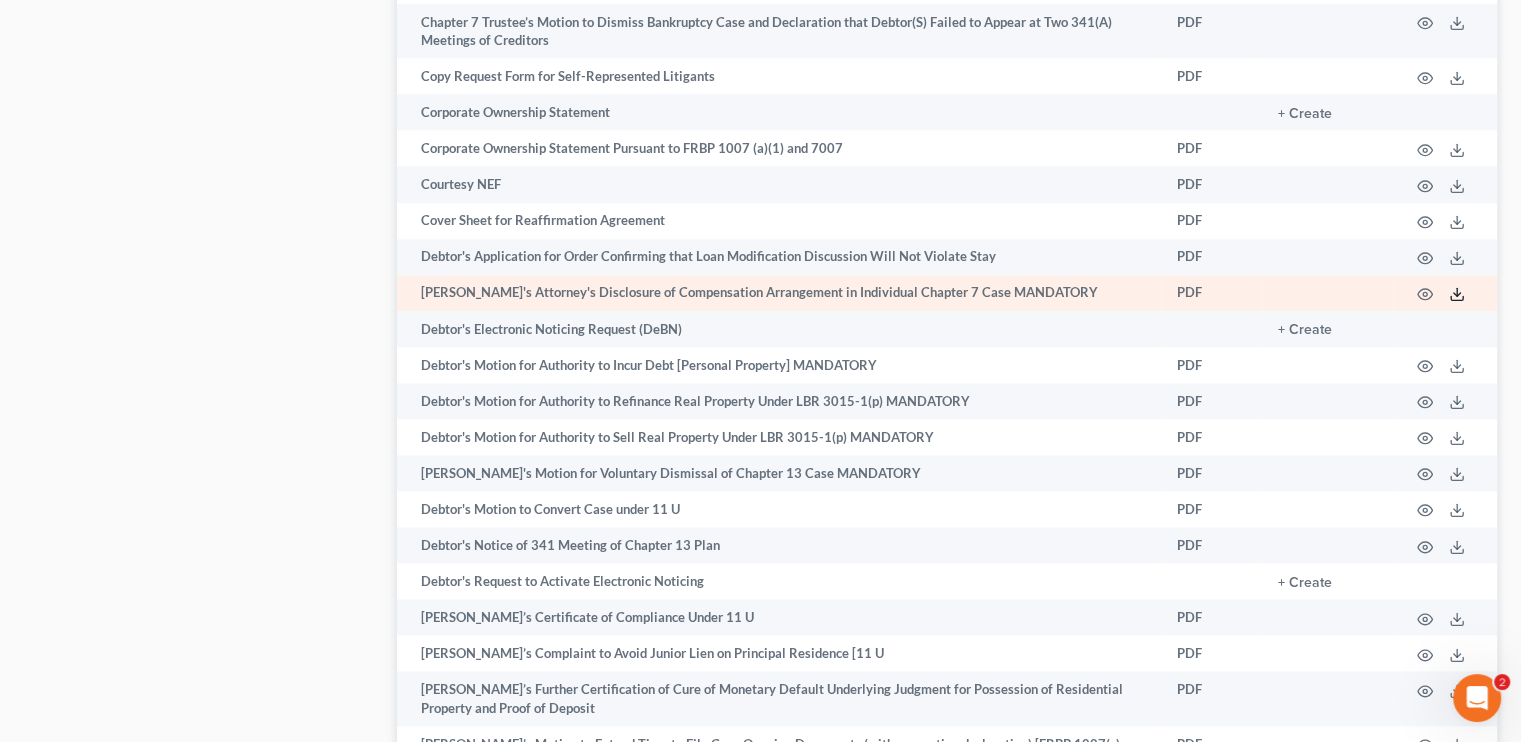 click 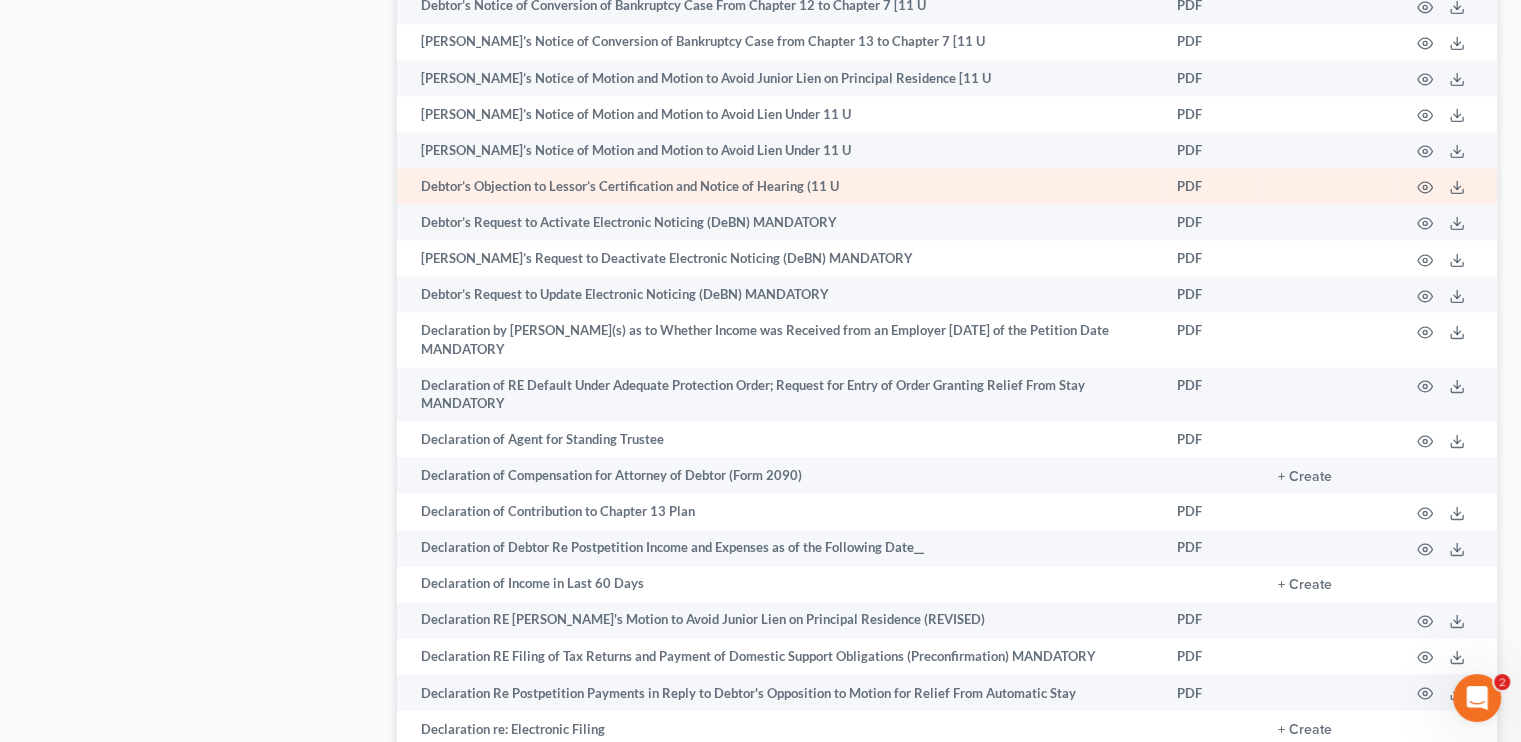 scroll, scrollTop: 3200, scrollLeft: 0, axis: vertical 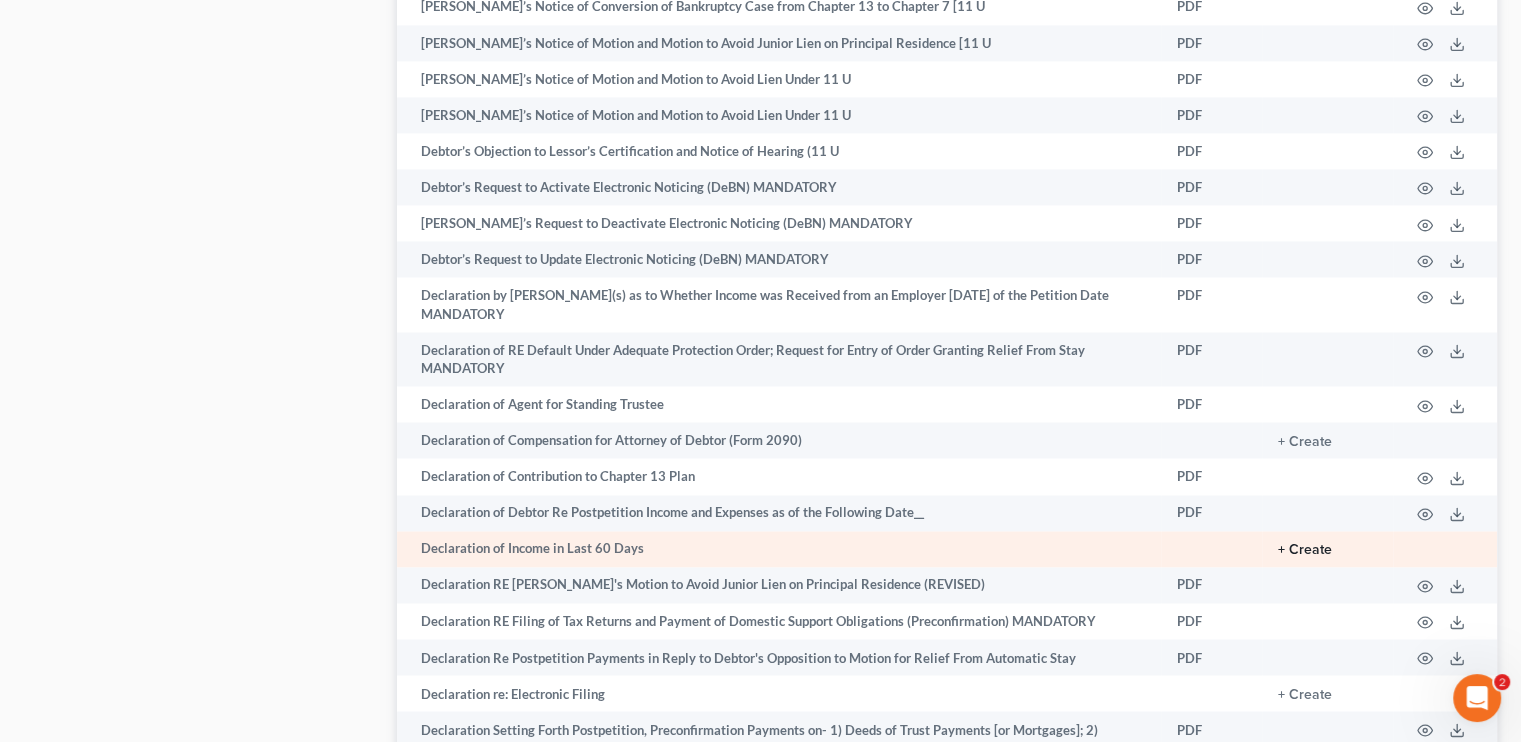 click on "+ Create" at bounding box center [1305, 550] 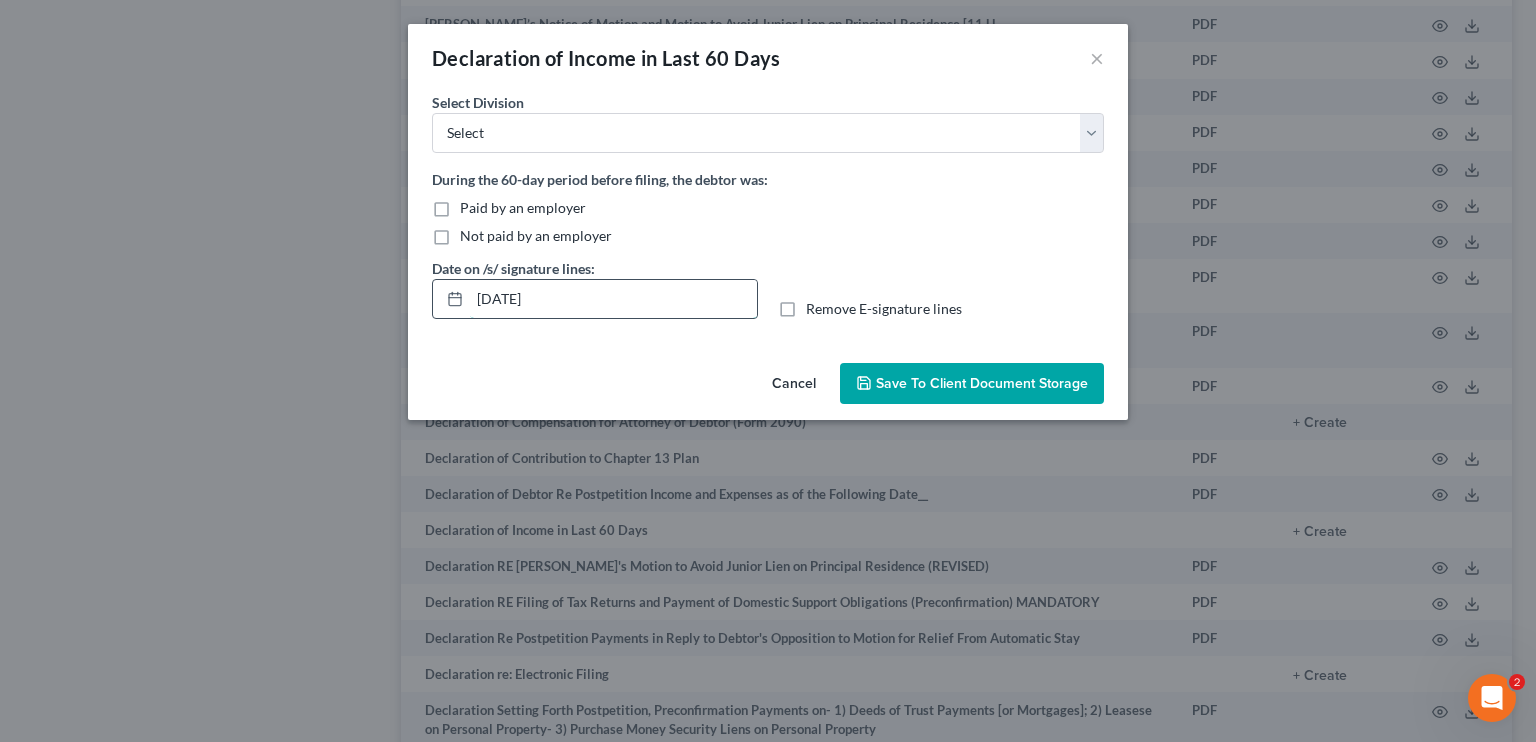 drag, startPoint x: 553, startPoint y: 296, endPoint x: 458, endPoint y: 303, distance: 95.257545 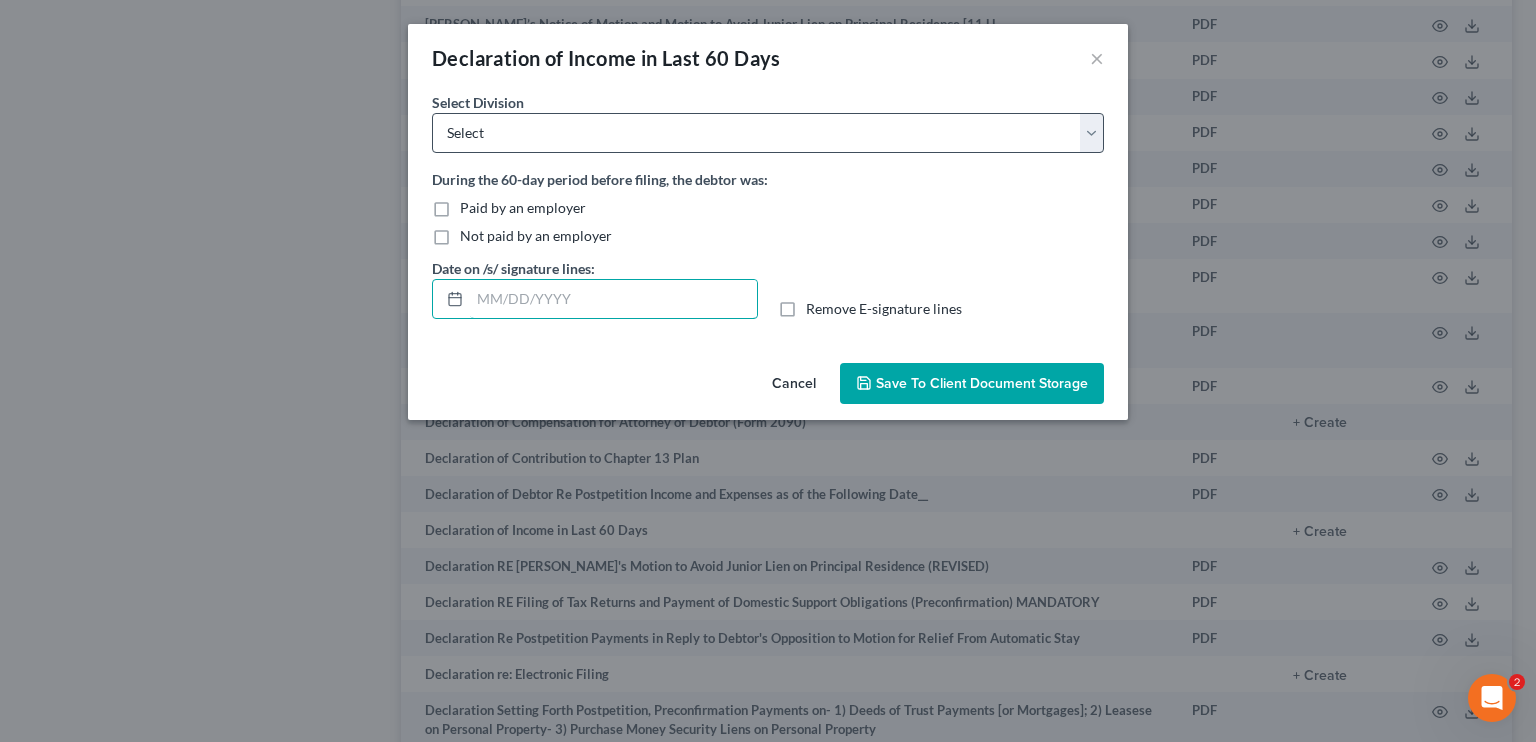 type 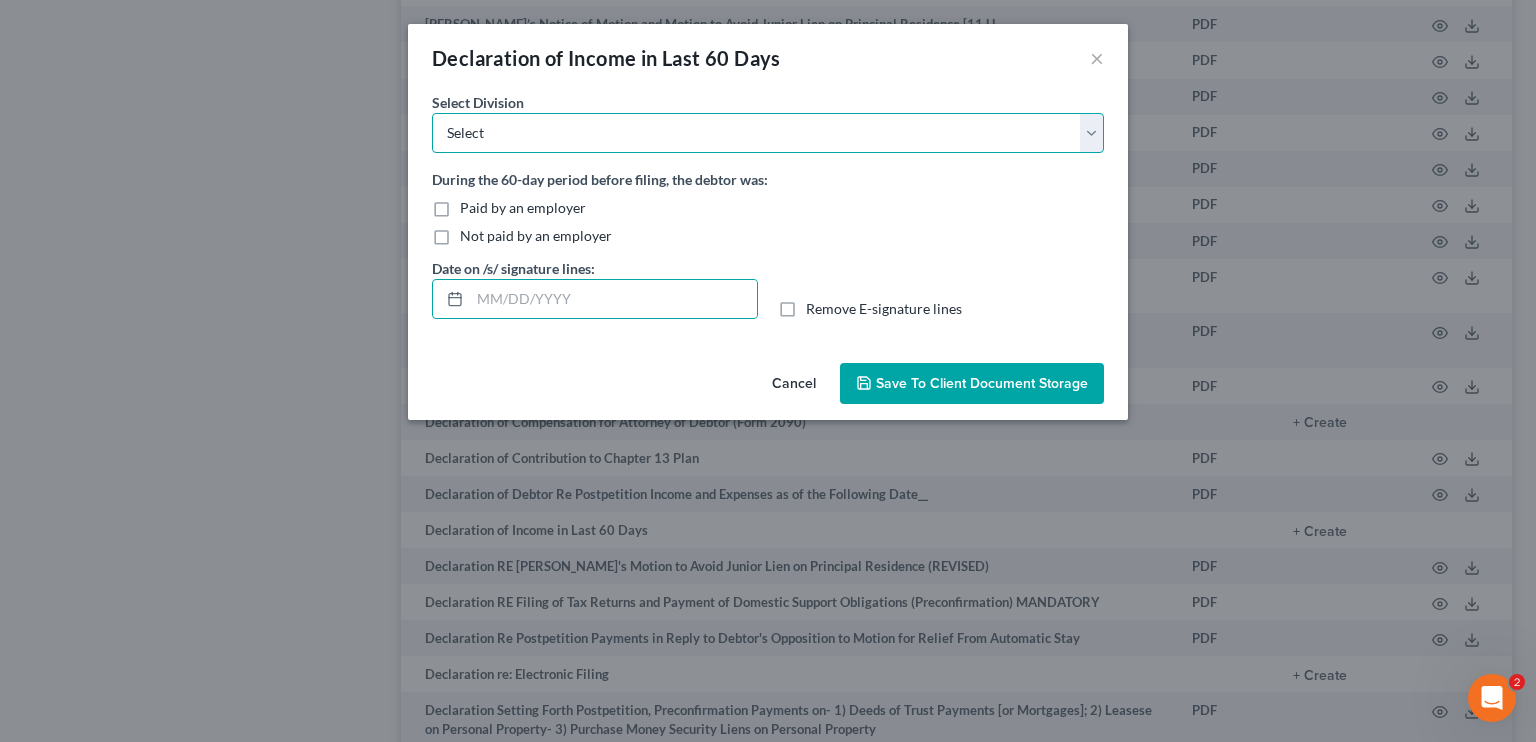 click on "Select [GEOGRAPHIC_DATA] [GEOGRAPHIC_DATA] [GEOGRAPHIC_DATA][PERSON_NAME] [GEOGRAPHIC_DATA][PERSON_NAME]" at bounding box center [768, 133] 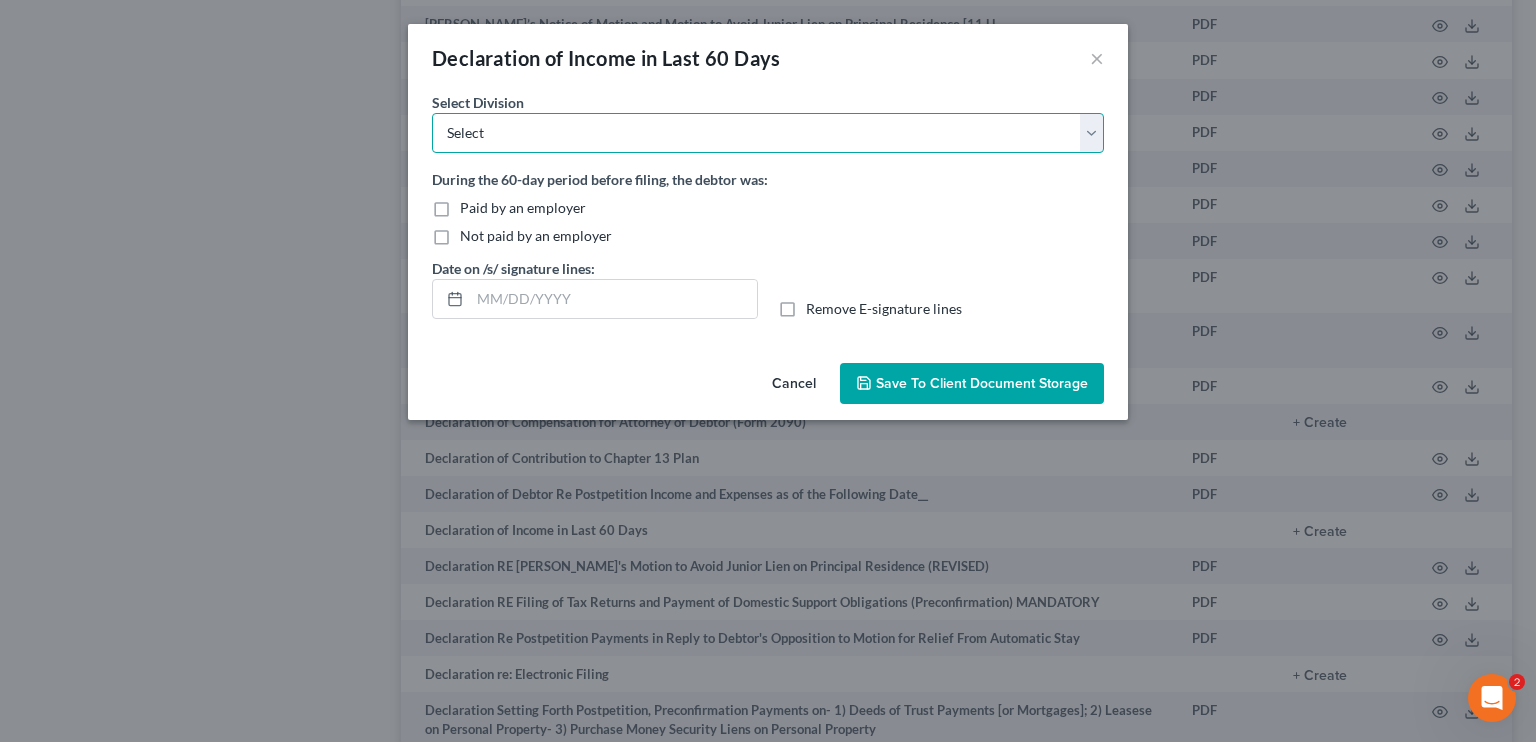 select on "2" 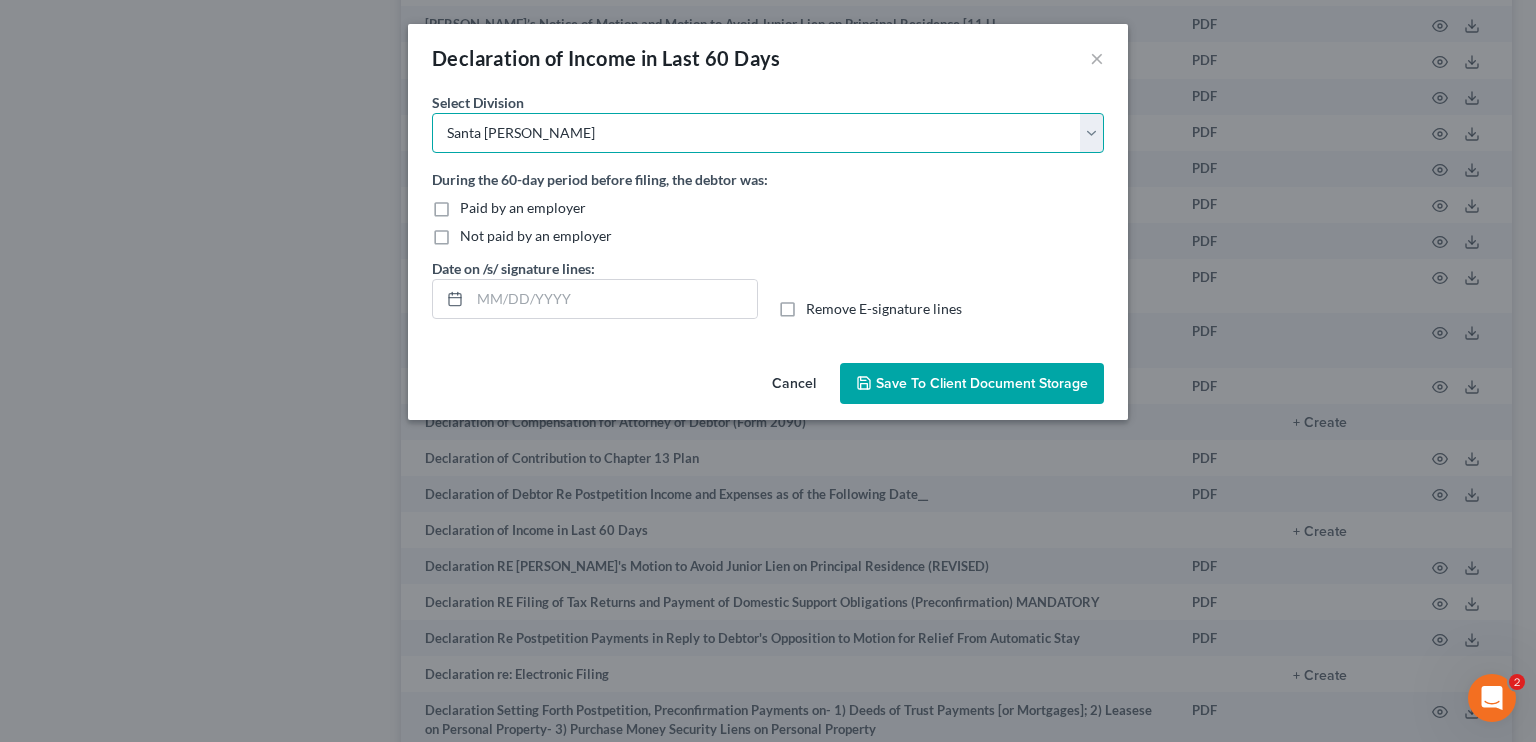 click on "Select [GEOGRAPHIC_DATA] [GEOGRAPHIC_DATA] [GEOGRAPHIC_DATA][PERSON_NAME] [GEOGRAPHIC_DATA][PERSON_NAME]" at bounding box center (768, 133) 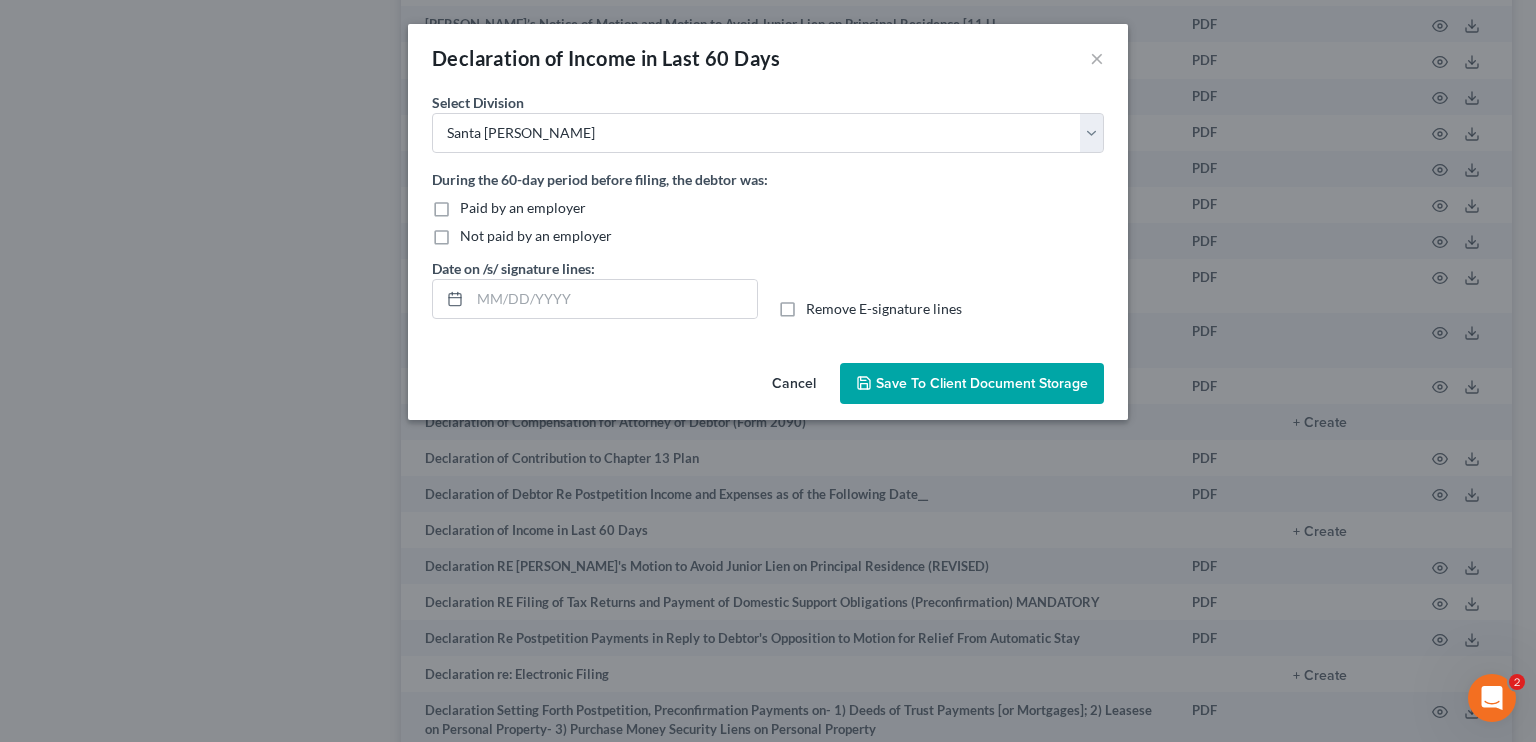 click on "Not paid by an employer" at bounding box center (536, 236) 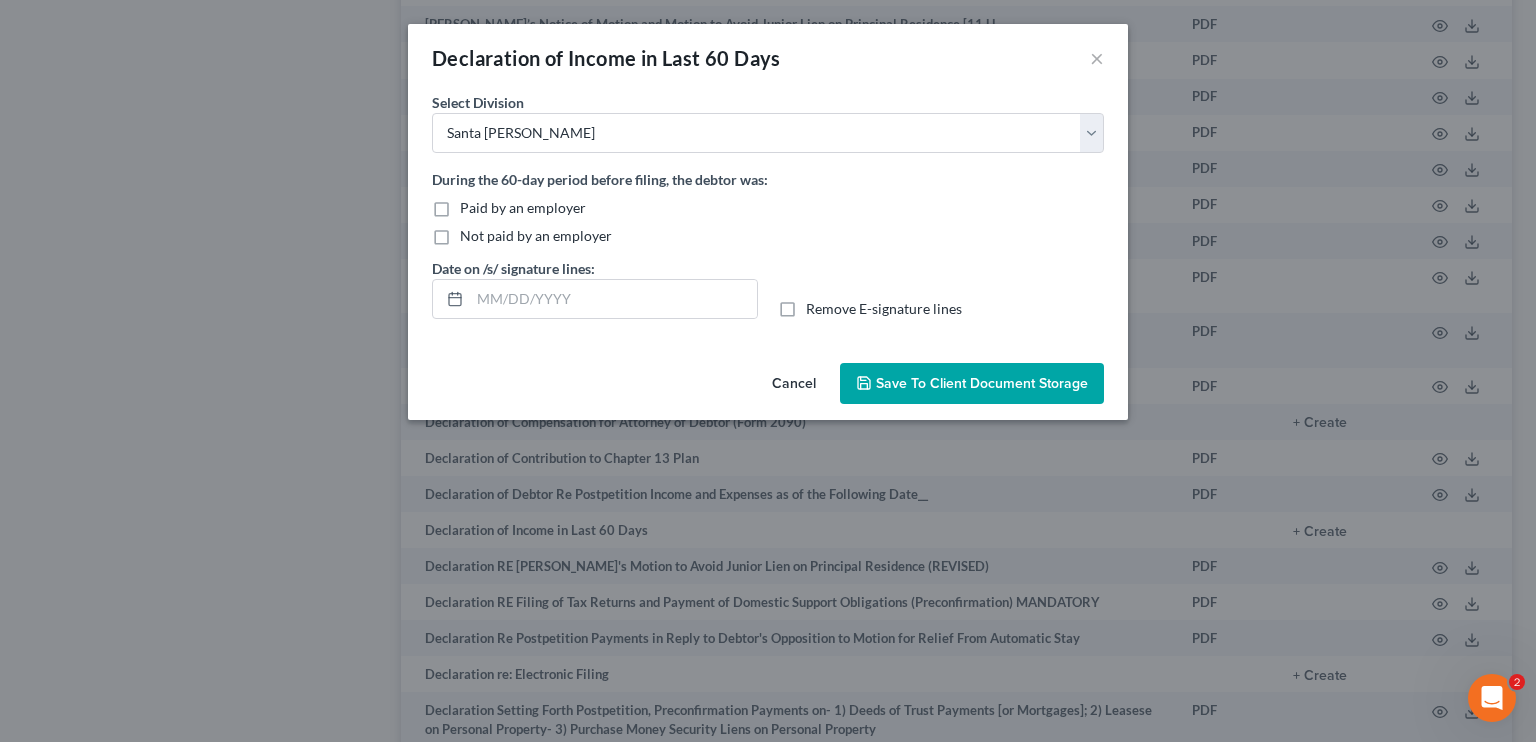 click on "Not paid by an employer" at bounding box center (474, 232) 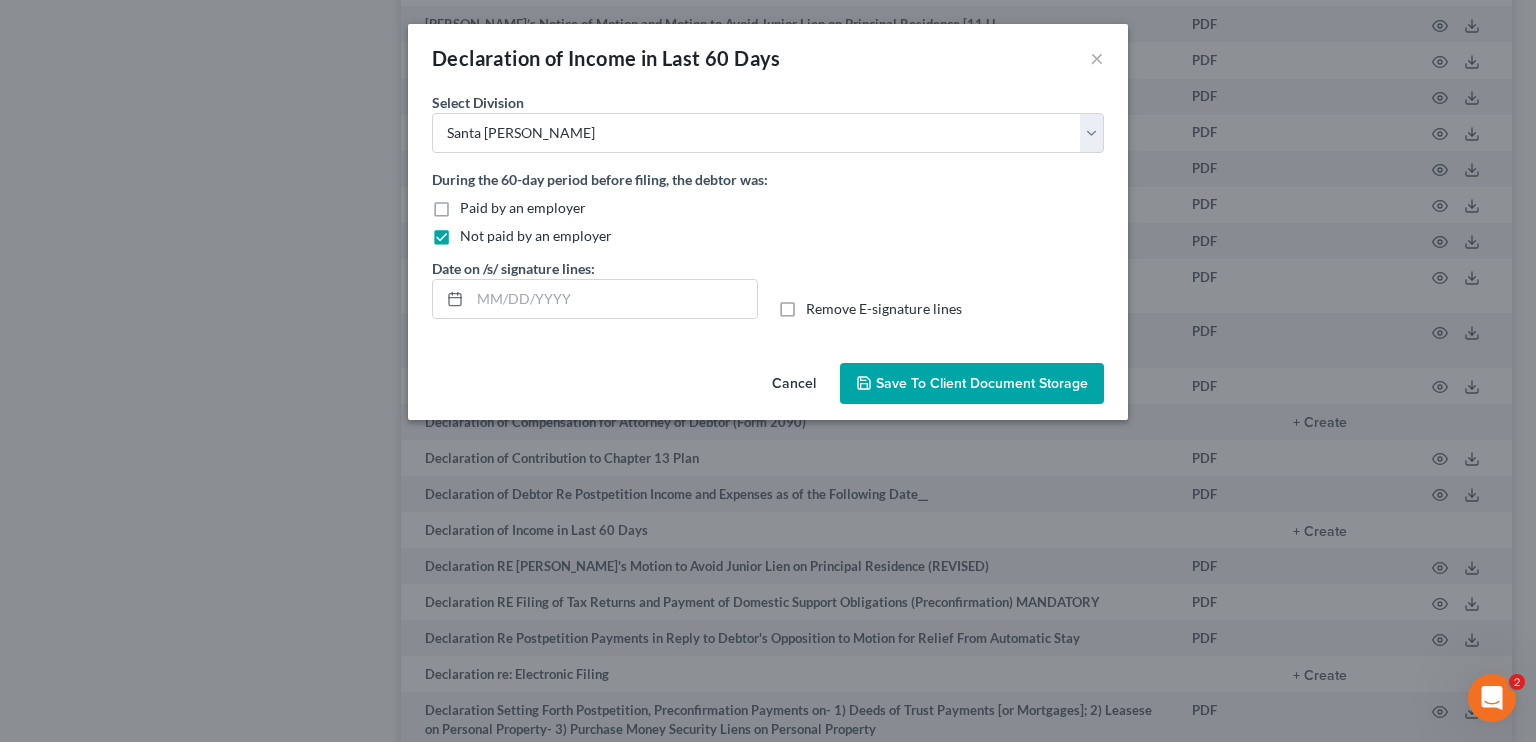 click on "Save to Client Document Storage" at bounding box center (982, 383) 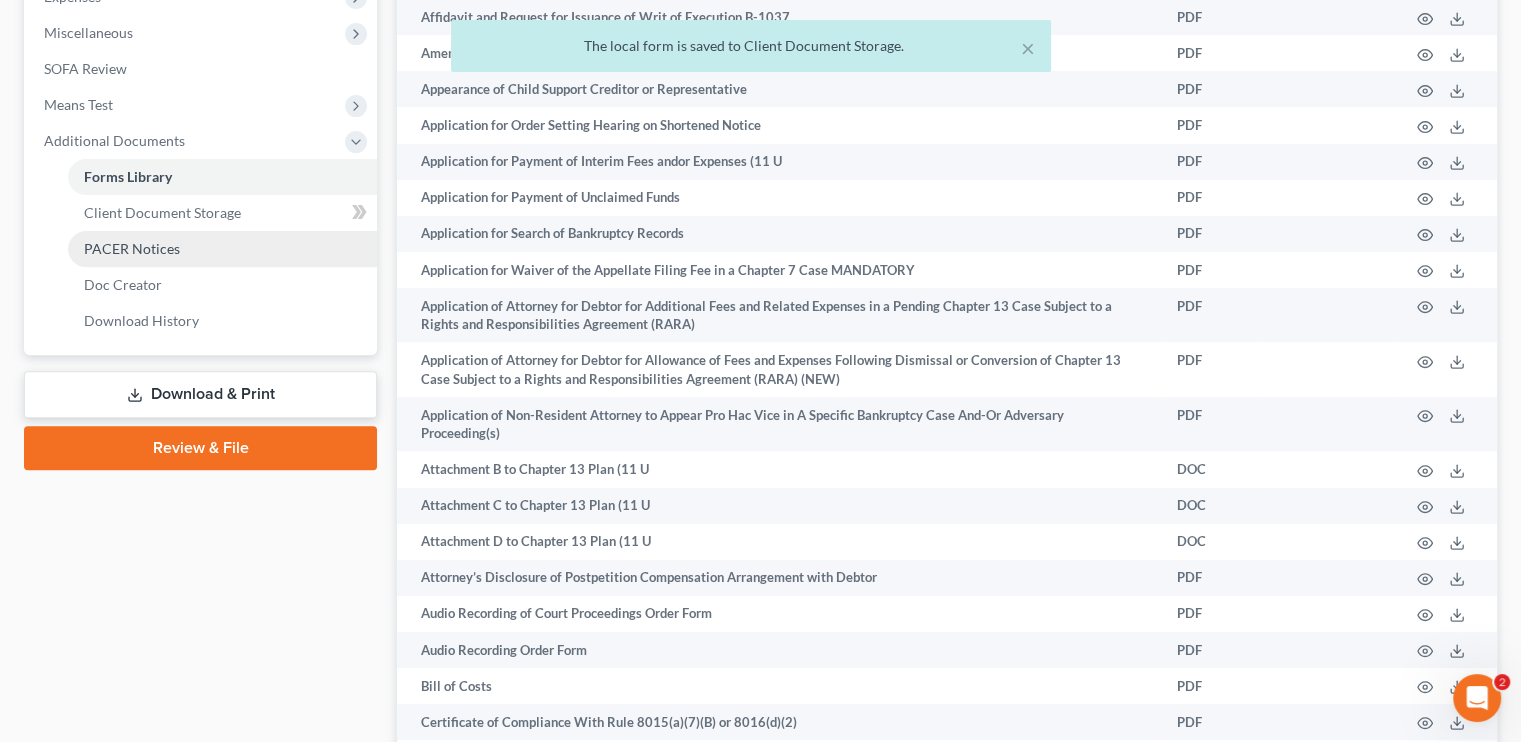 scroll, scrollTop: 700, scrollLeft: 0, axis: vertical 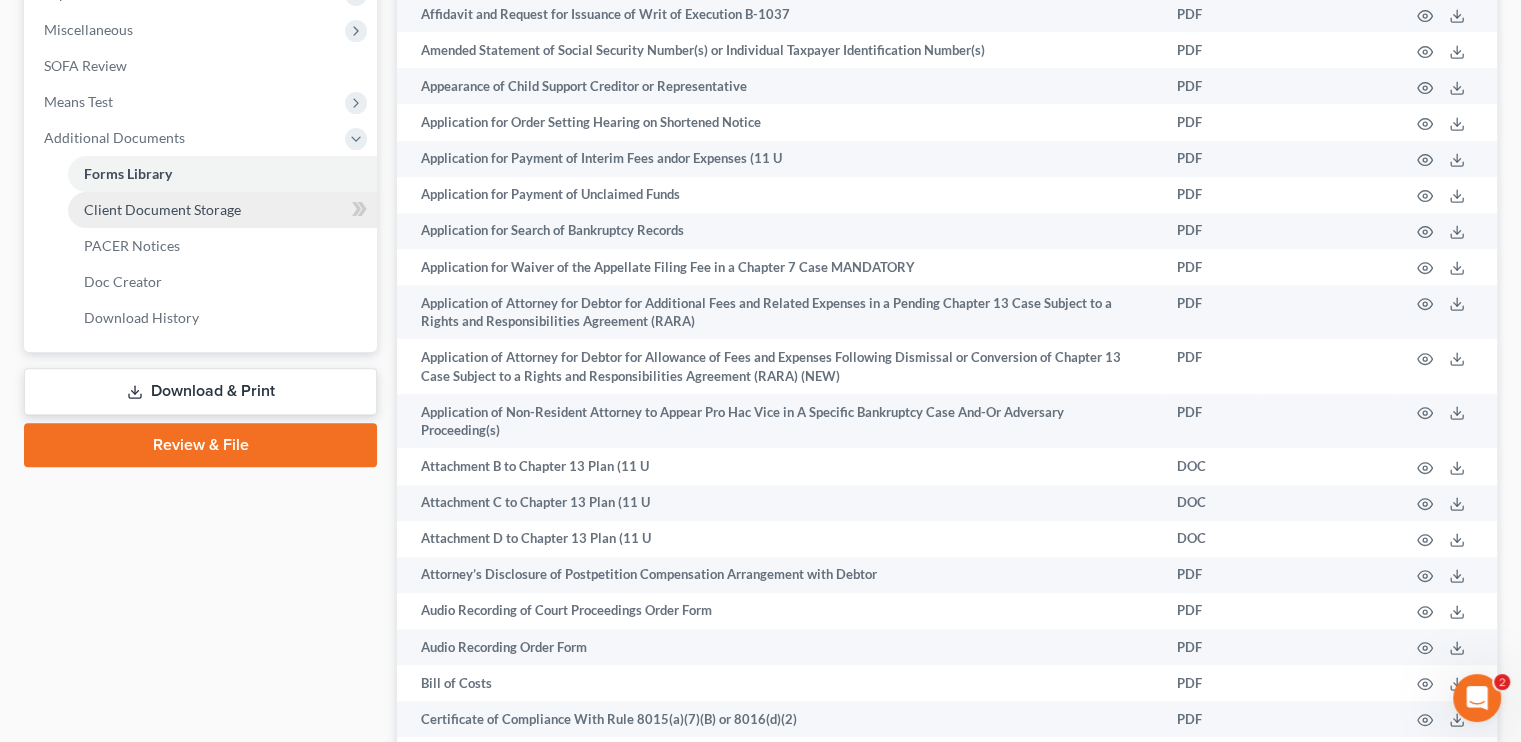 click on "Client Document Storage" at bounding box center [162, 209] 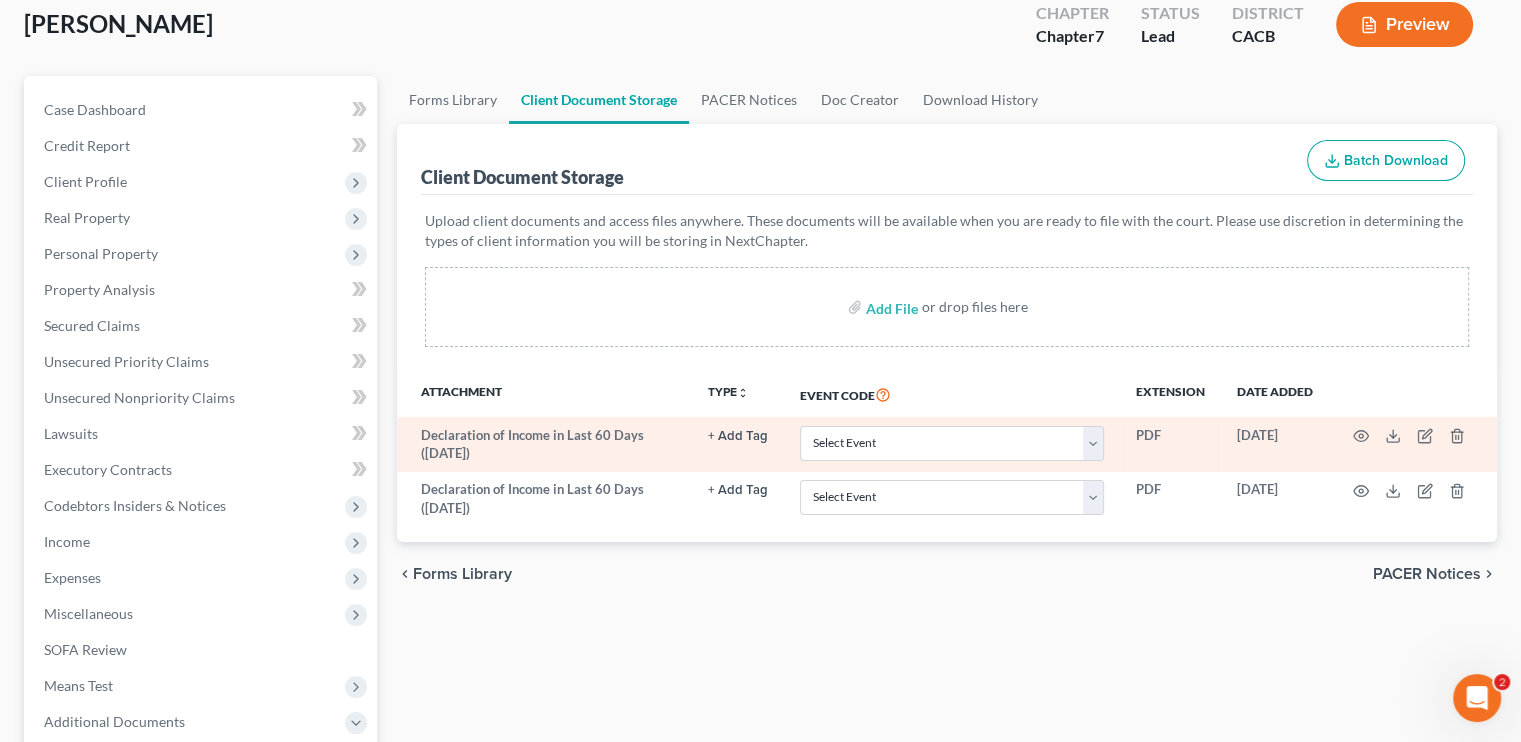 scroll, scrollTop: 200, scrollLeft: 0, axis: vertical 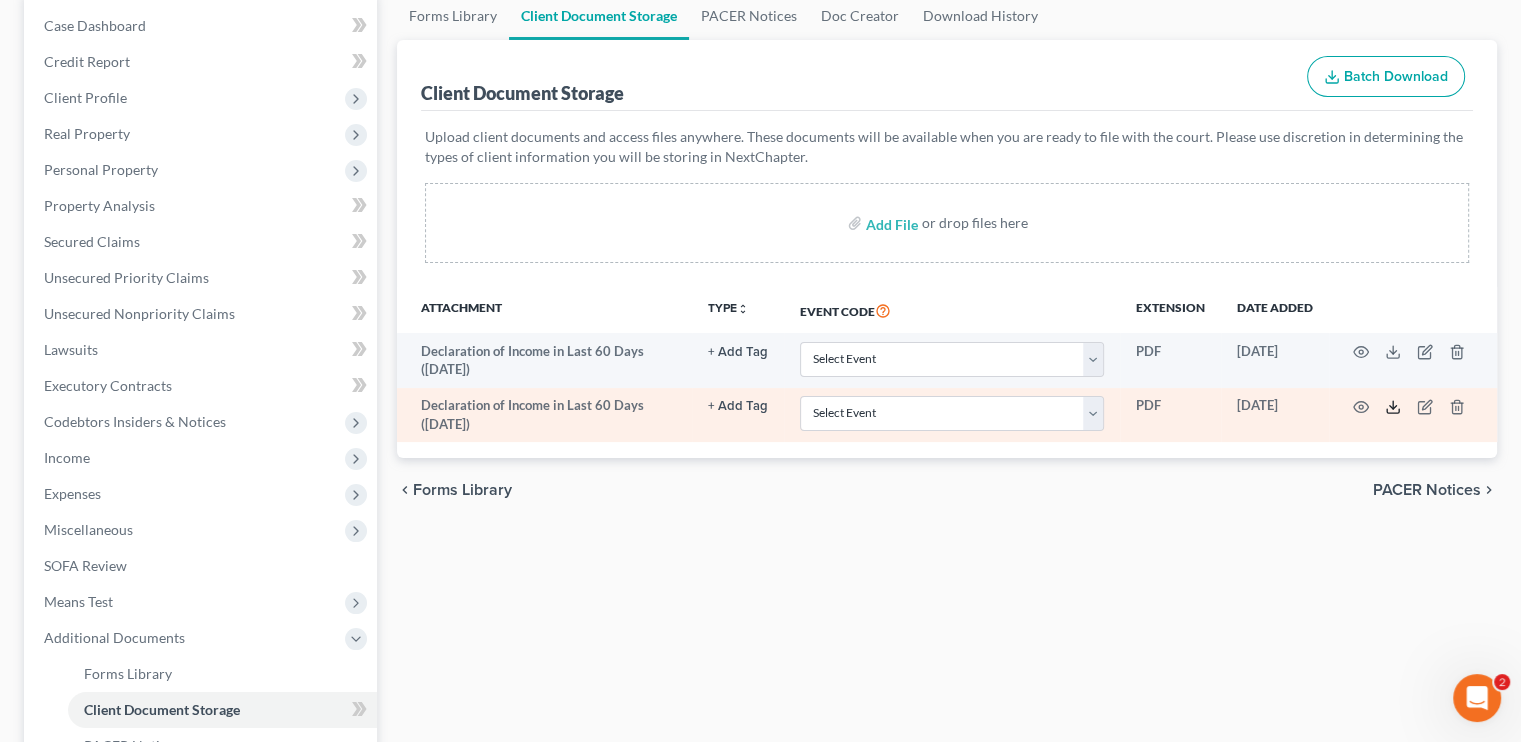click 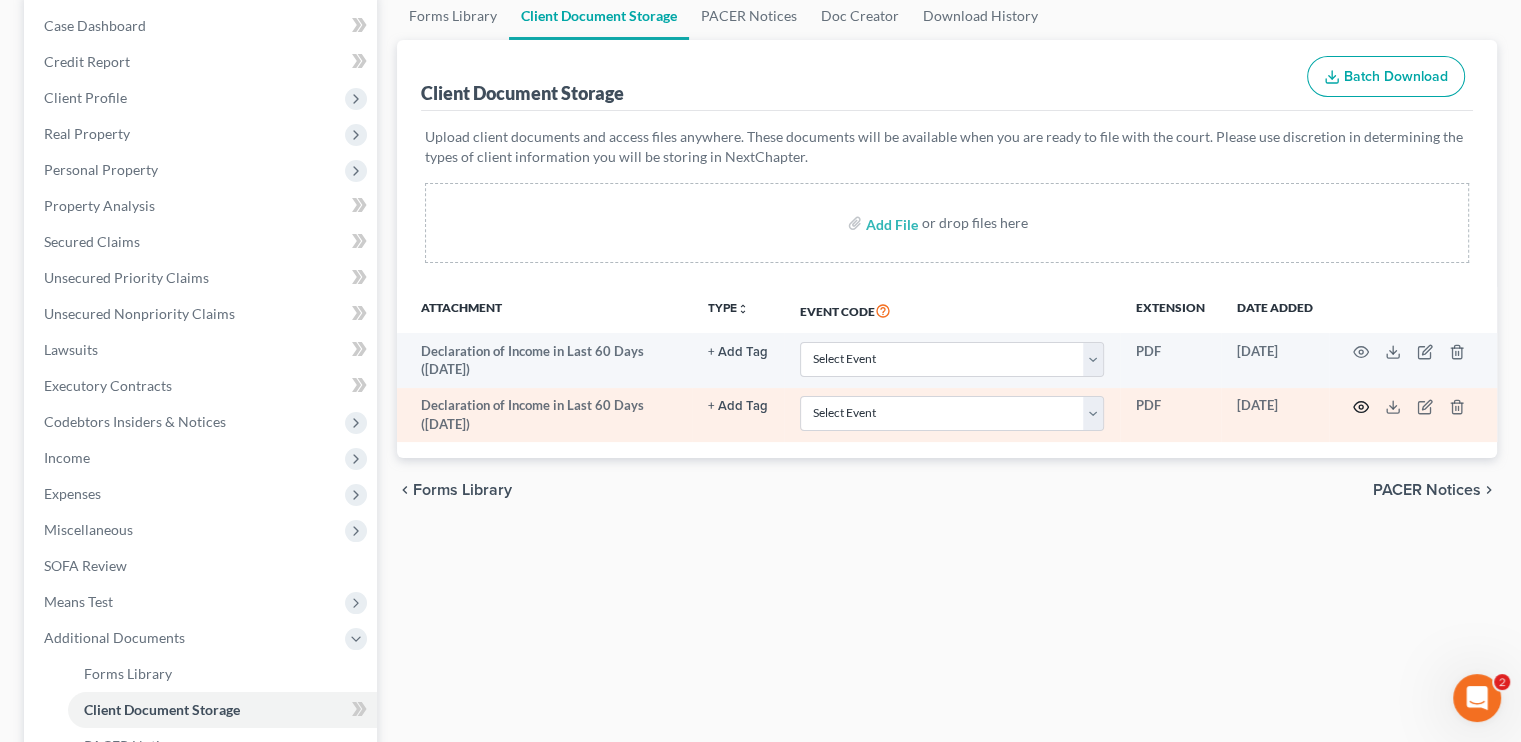 click 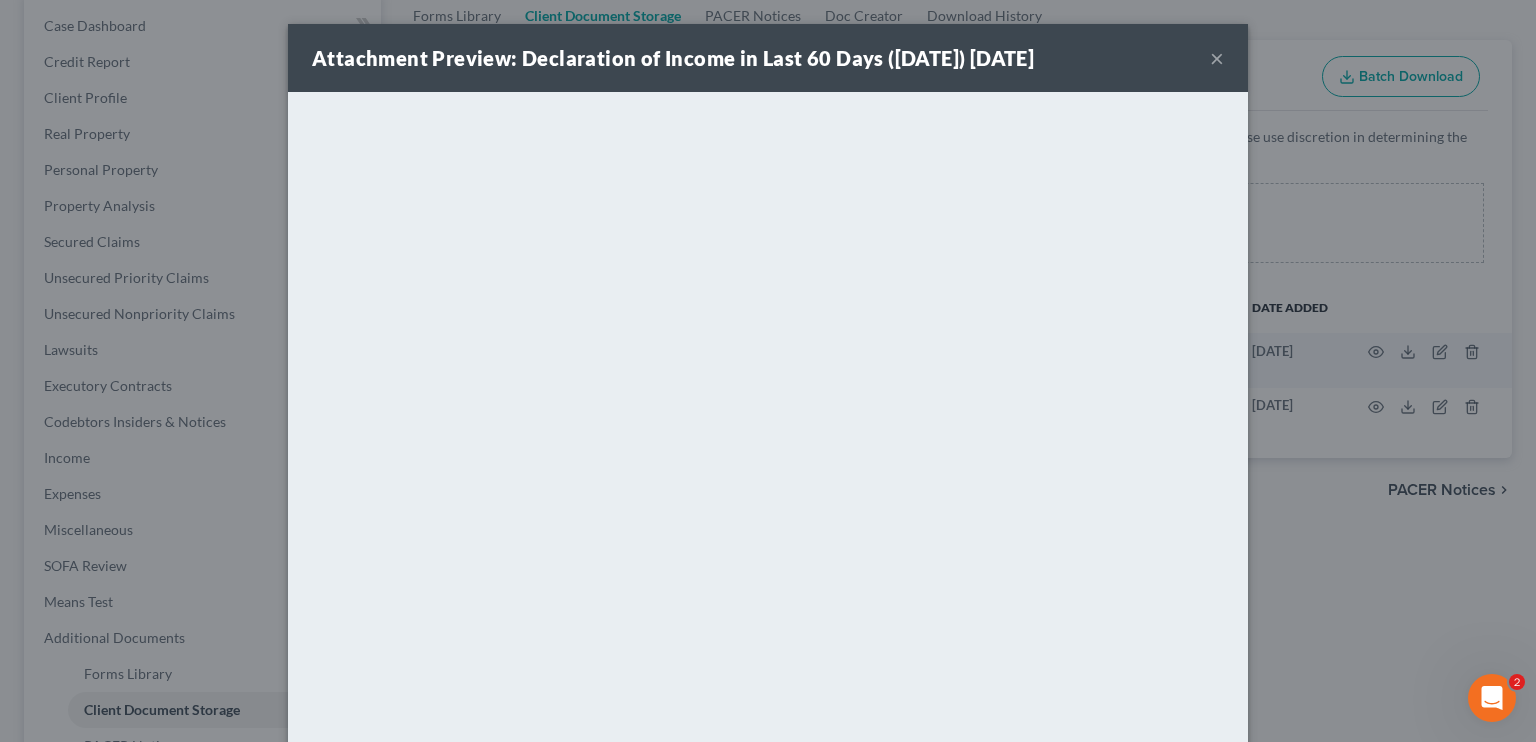 click on "×" at bounding box center (1217, 58) 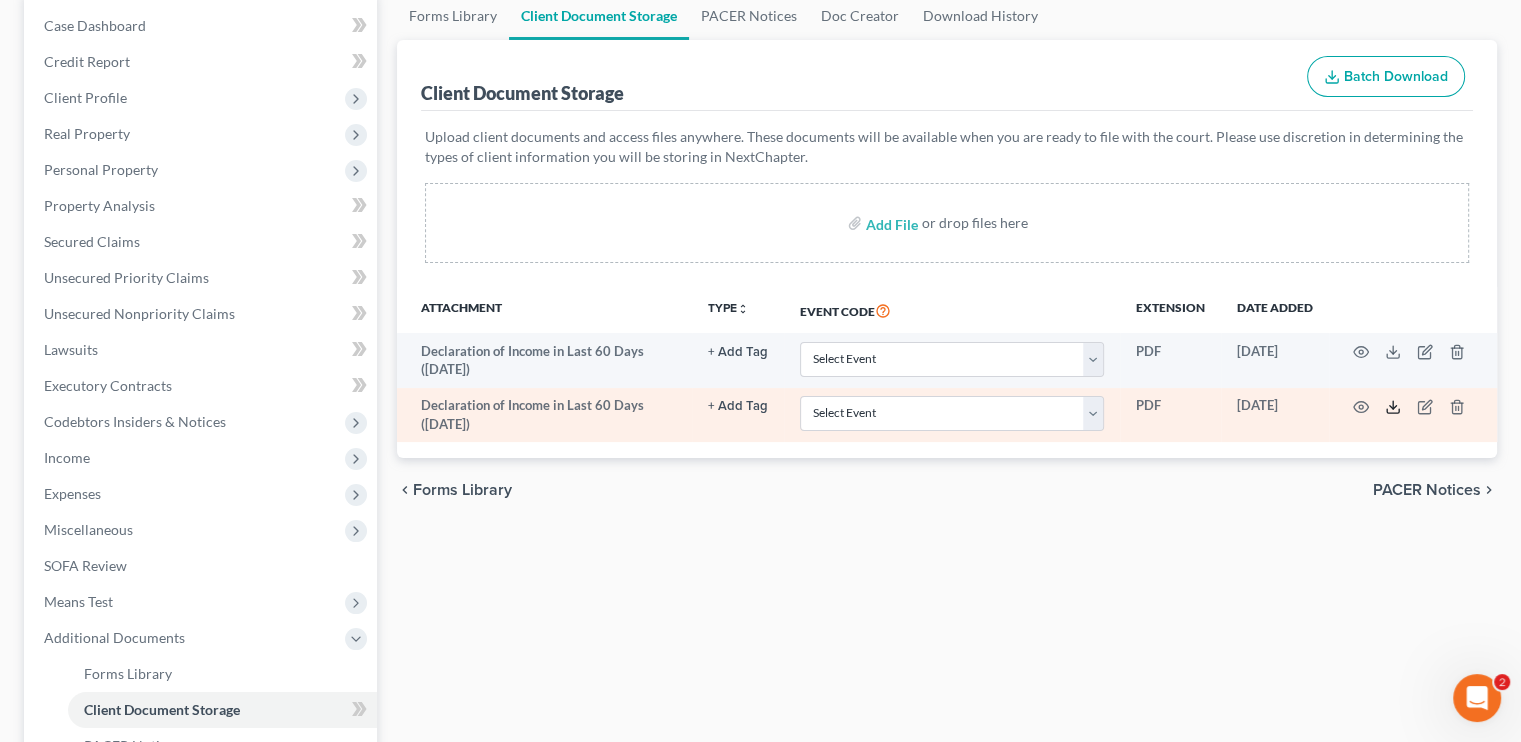 click 